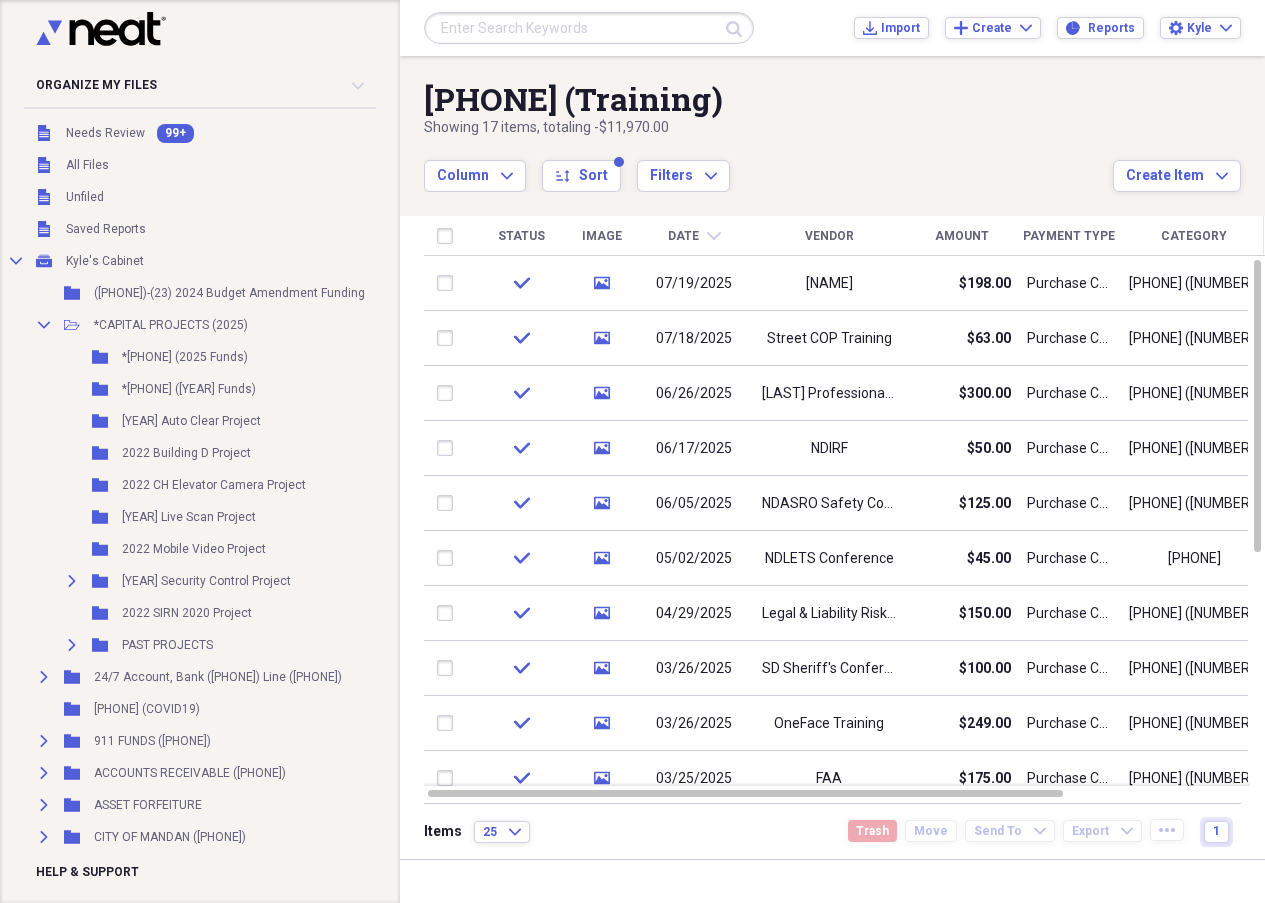 scroll, scrollTop: 0, scrollLeft: 0, axis: both 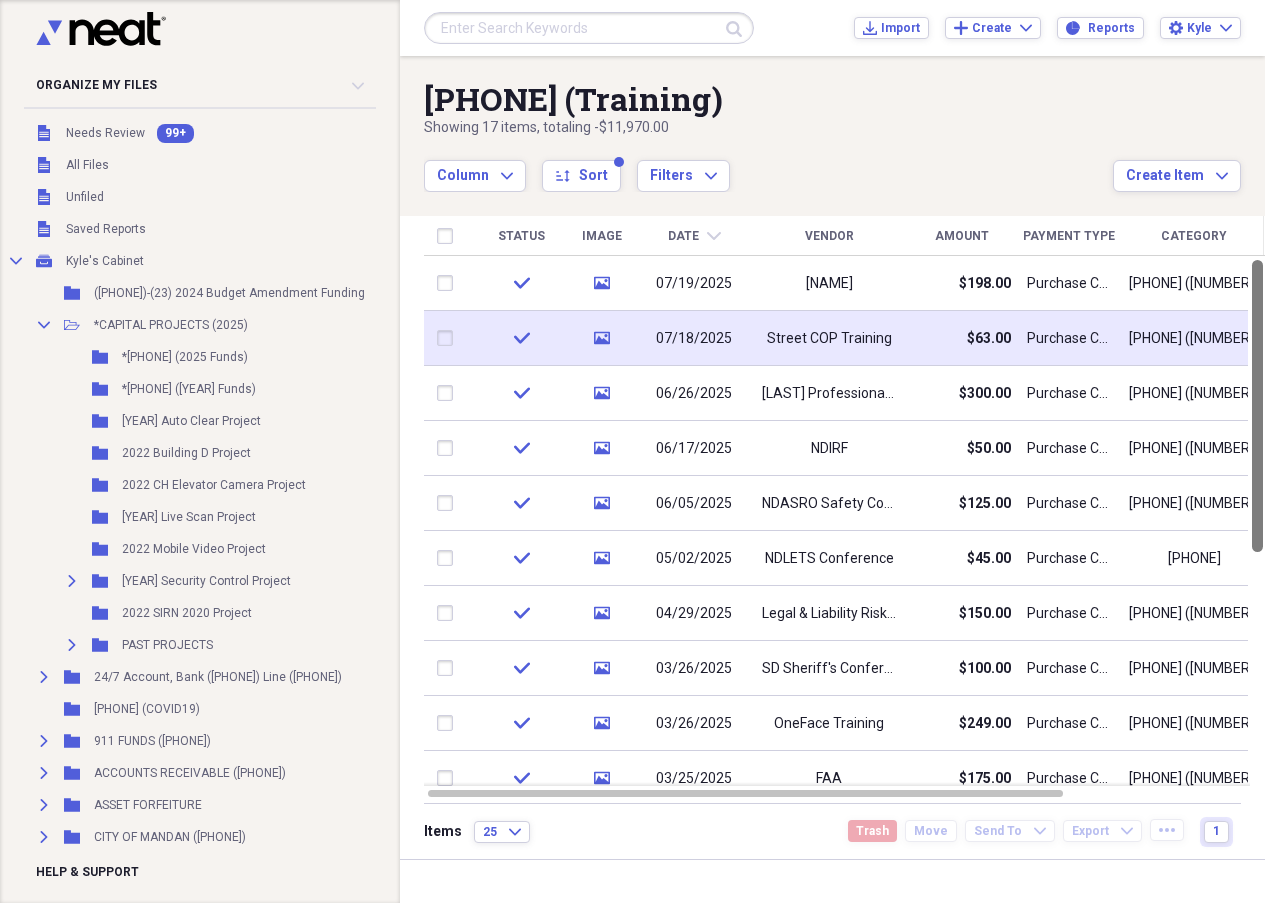 drag, startPoint x: 1253, startPoint y: 487, endPoint x: 1237, endPoint y: 310, distance: 177.7217 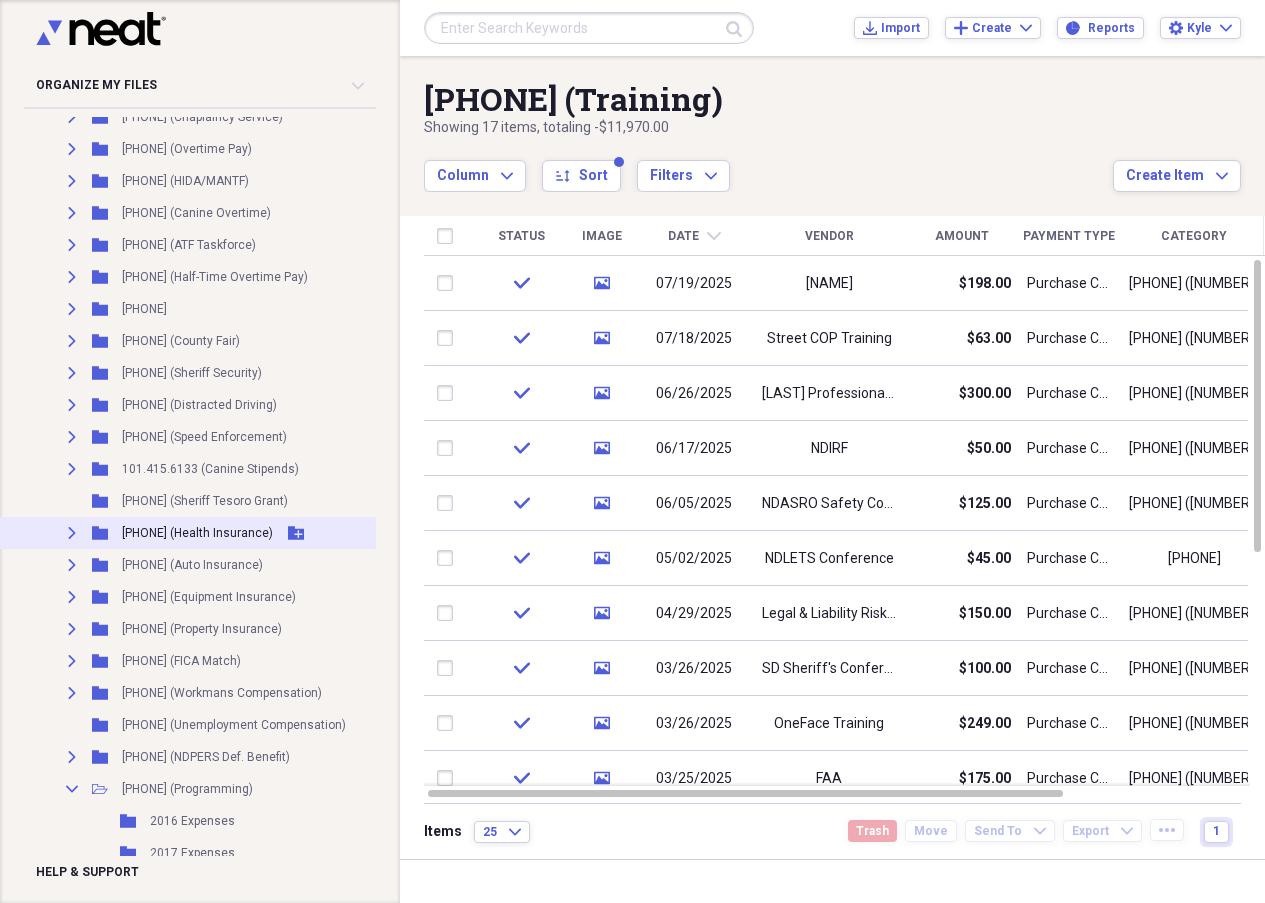 scroll, scrollTop: 3200, scrollLeft: 0, axis: vertical 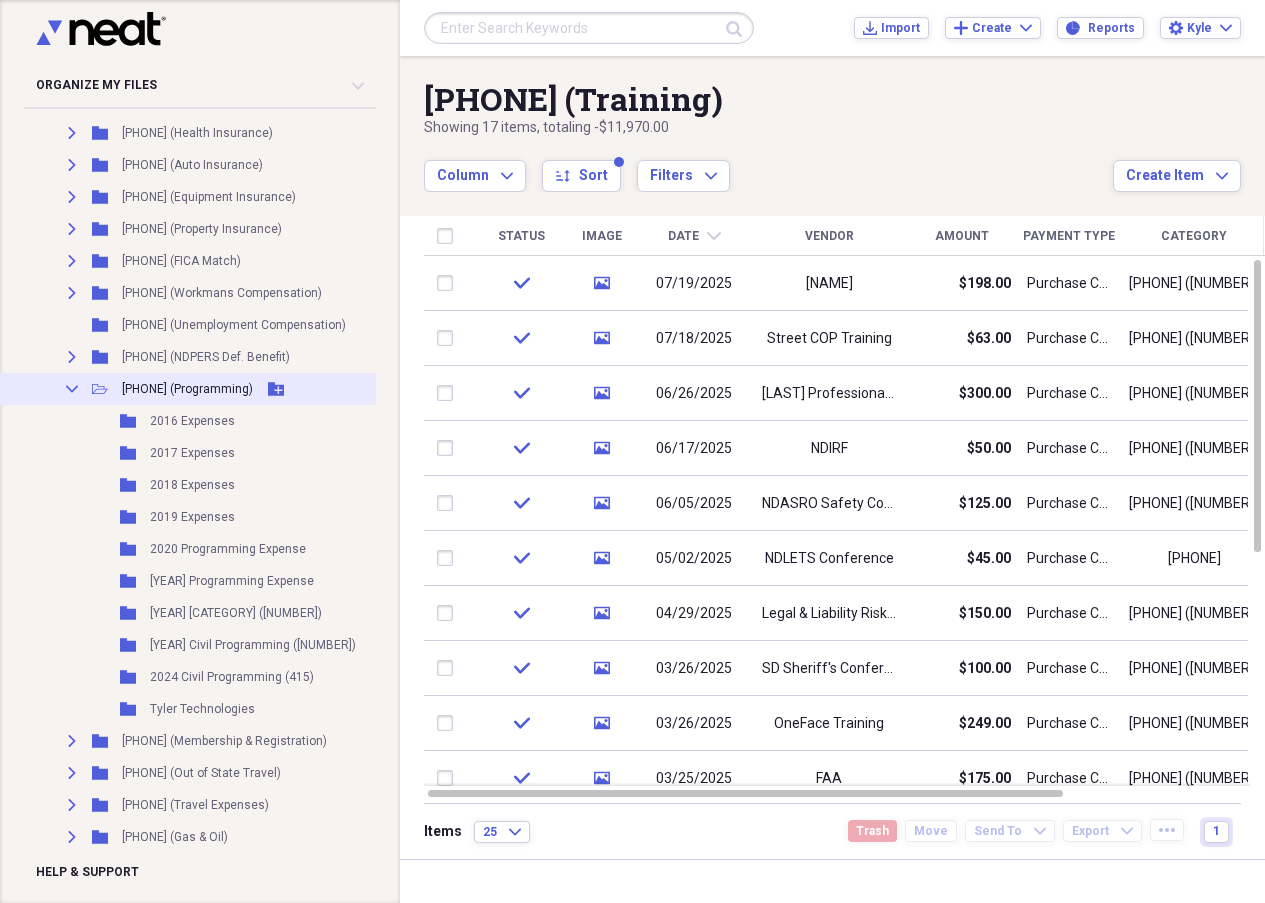 click on "Collapse" 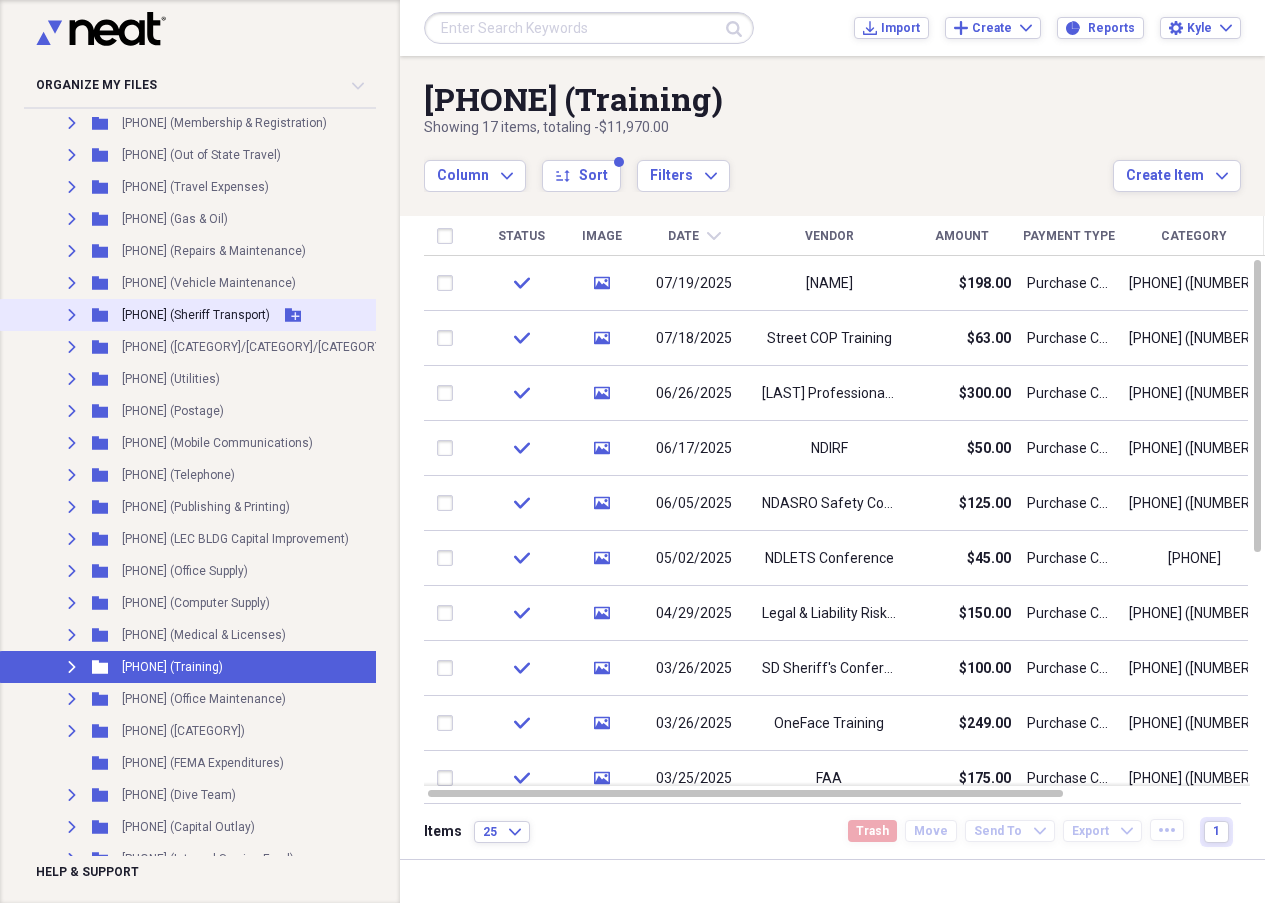 scroll, scrollTop: 3400, scrollLeft: 0, axis: vertical 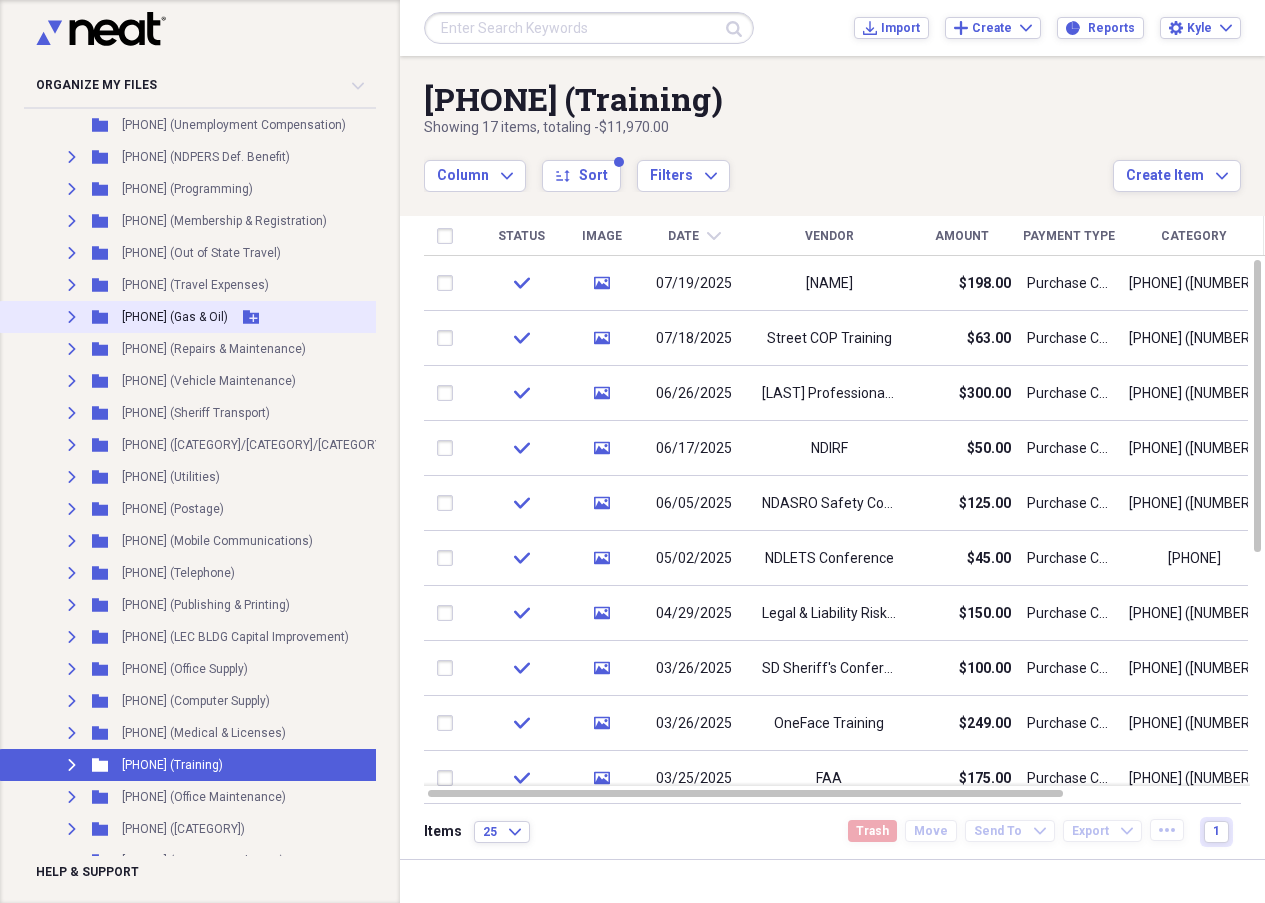 click on "[PHONE] (Gas & Oil)" at bounding box center [175, 317] 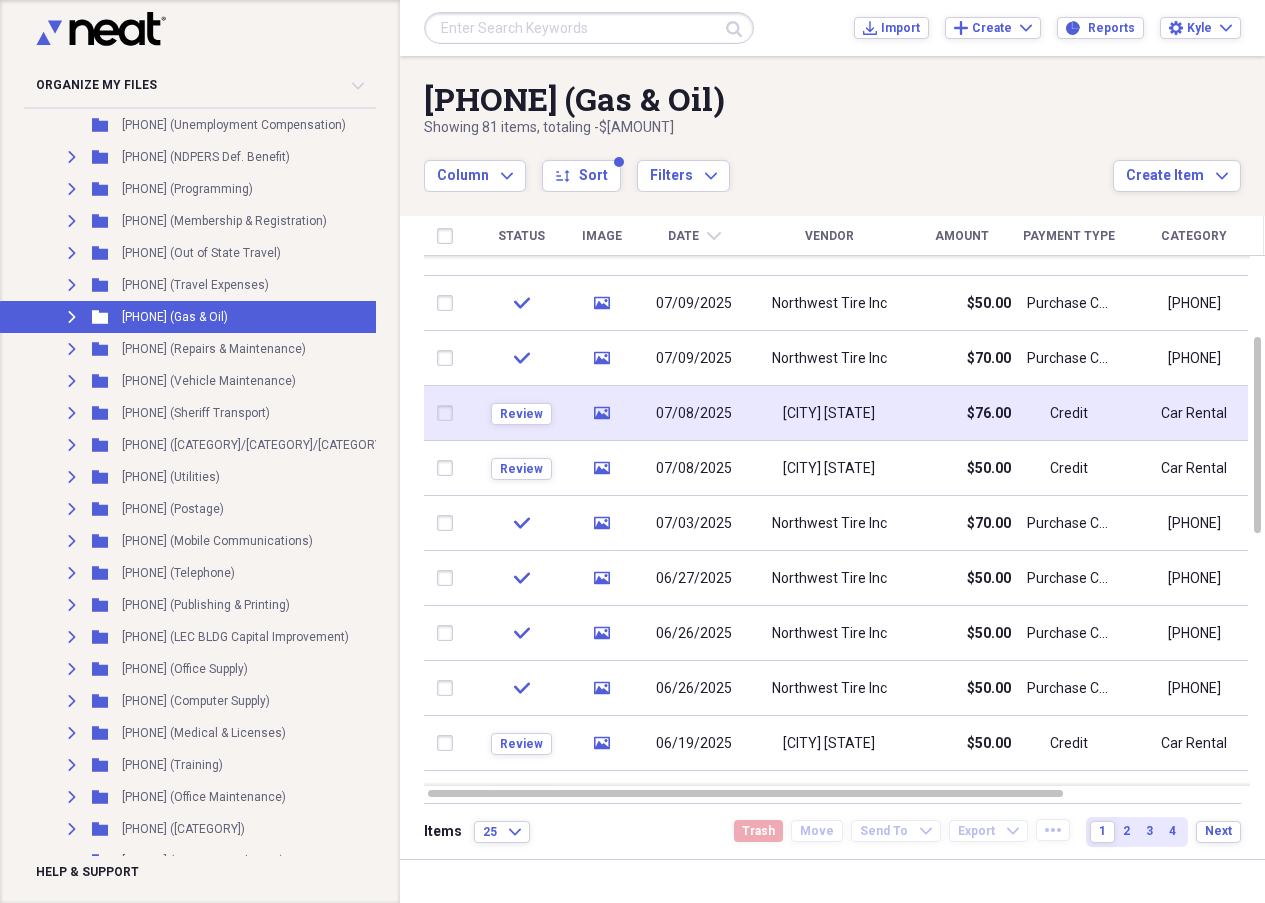 click on "[CITY] [STATE]" at bounding box center [829, 414] 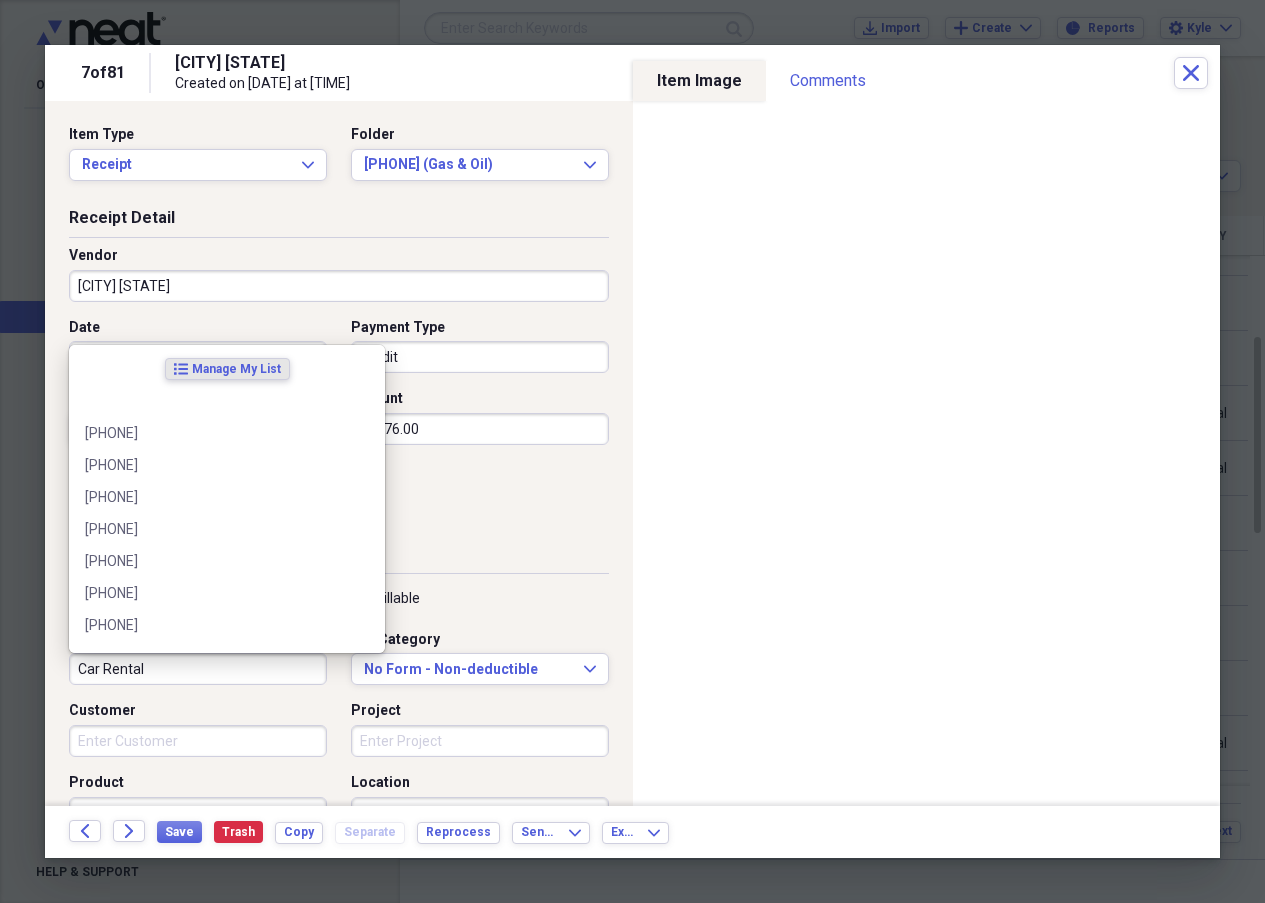 click on "Car Rental" at bounding box center (198, 669) 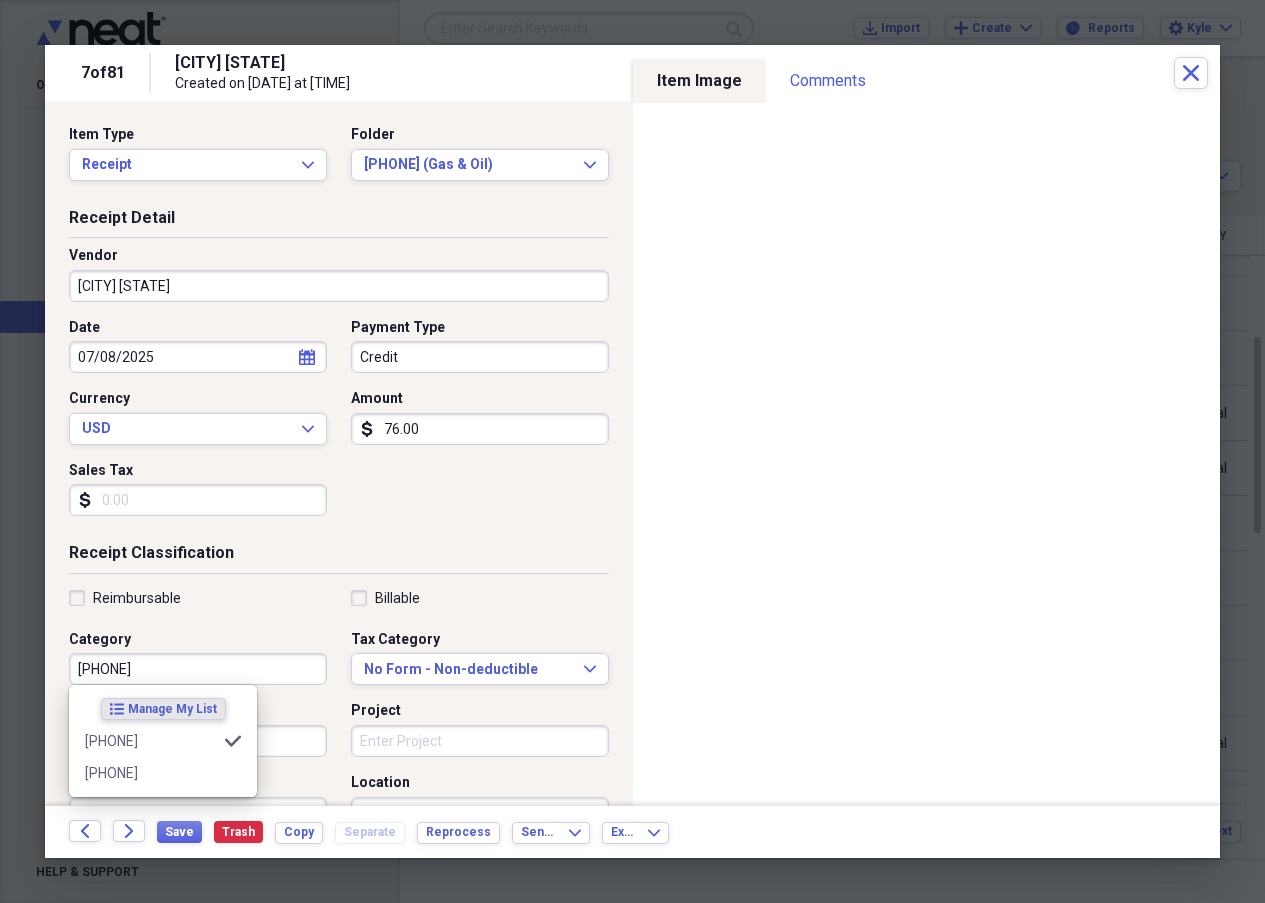 type on "[PHONE]" 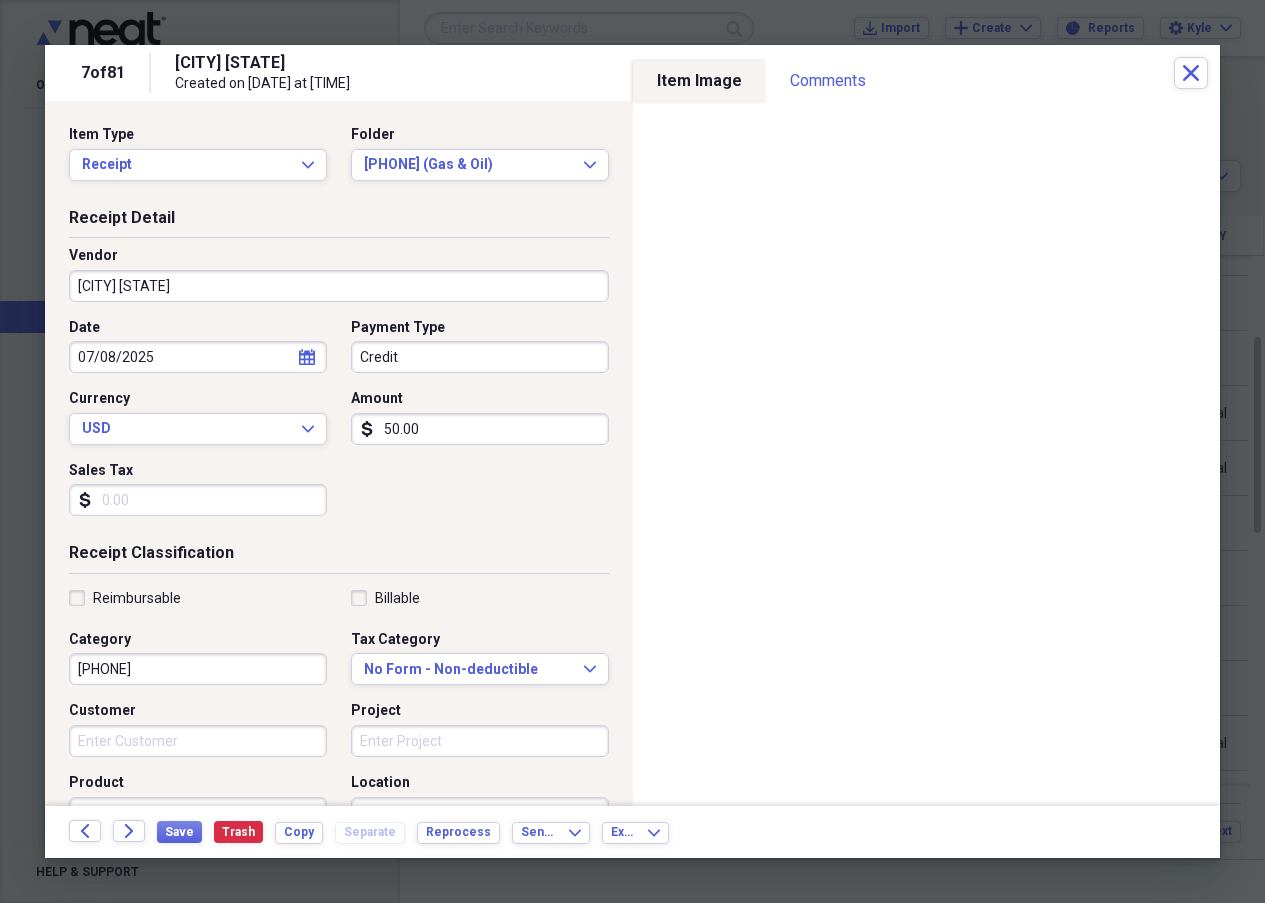 type on "50.00" 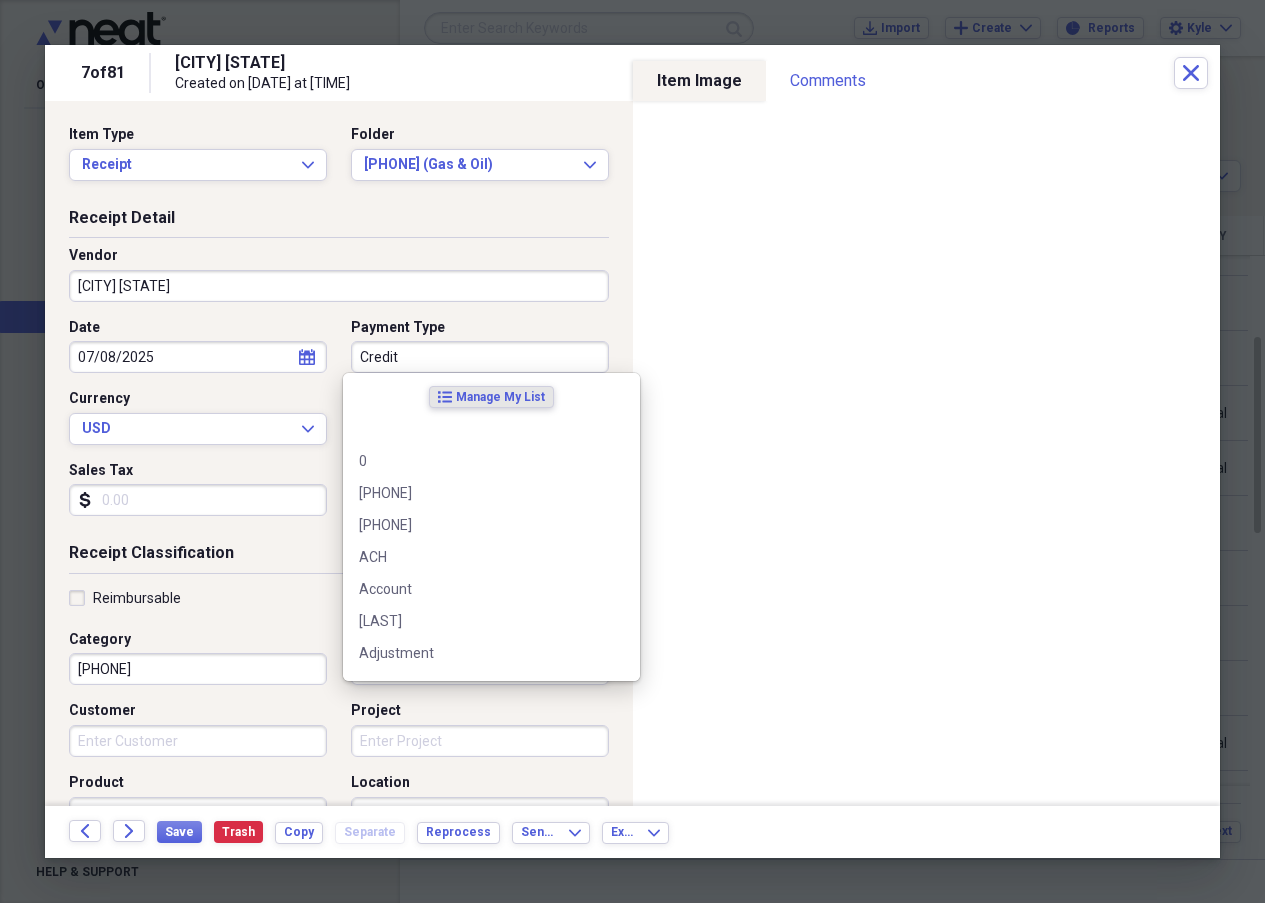click on "Credit" at bounding box center (480, 357) 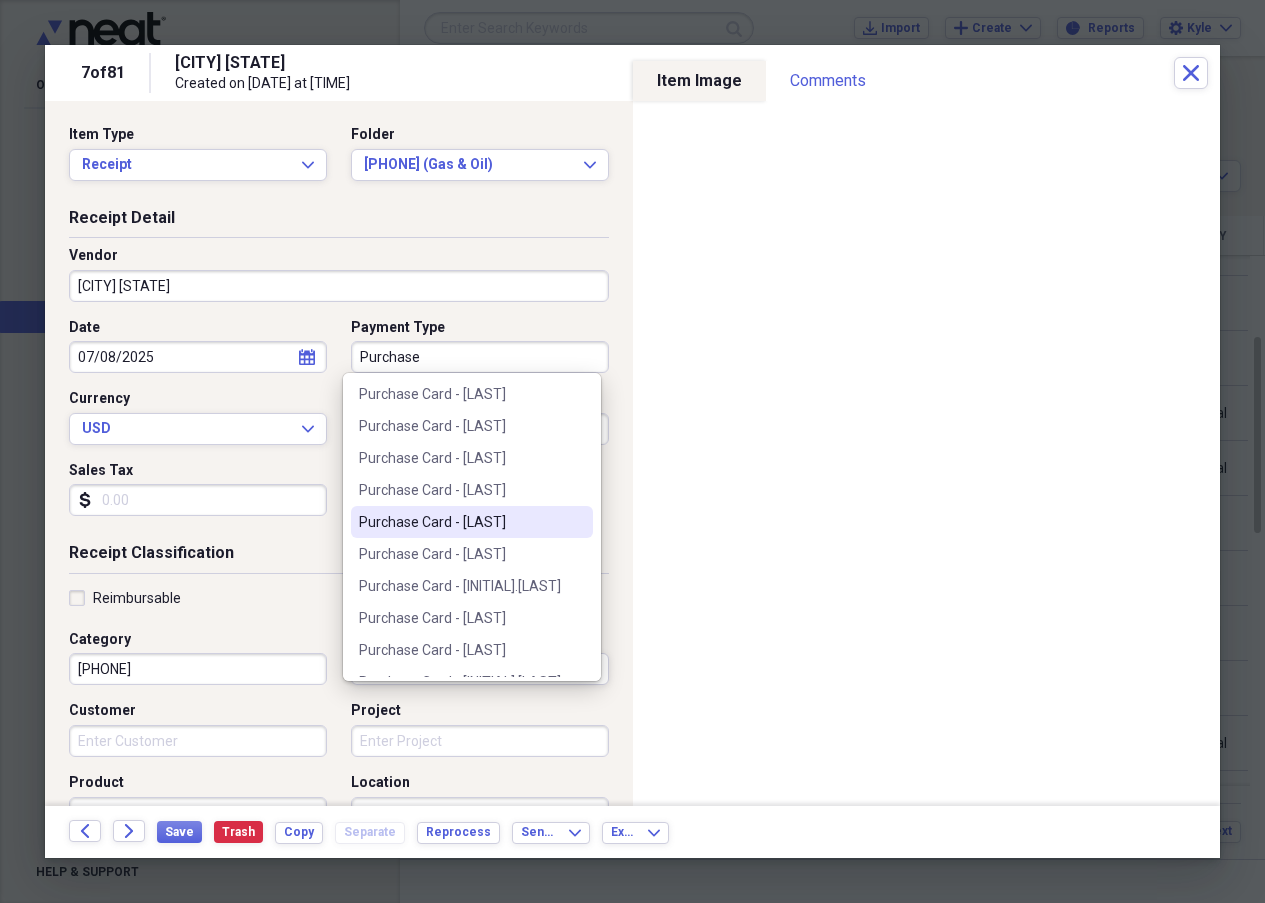 scroll, scrollTop: 200, scrollLeft: 0, axis: vertical 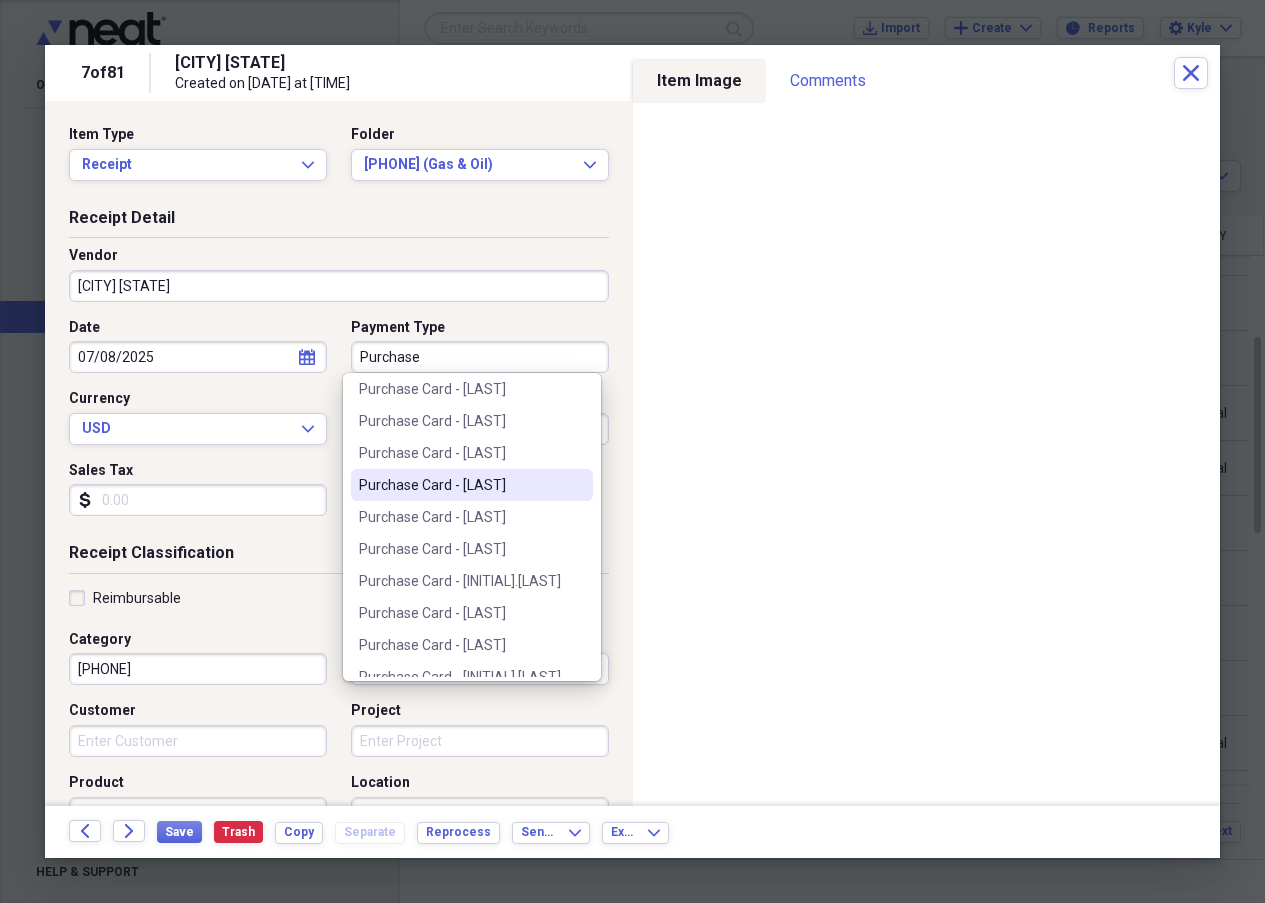 click on "Purchase Card - [LAST]" at bounding box center [460, 485] 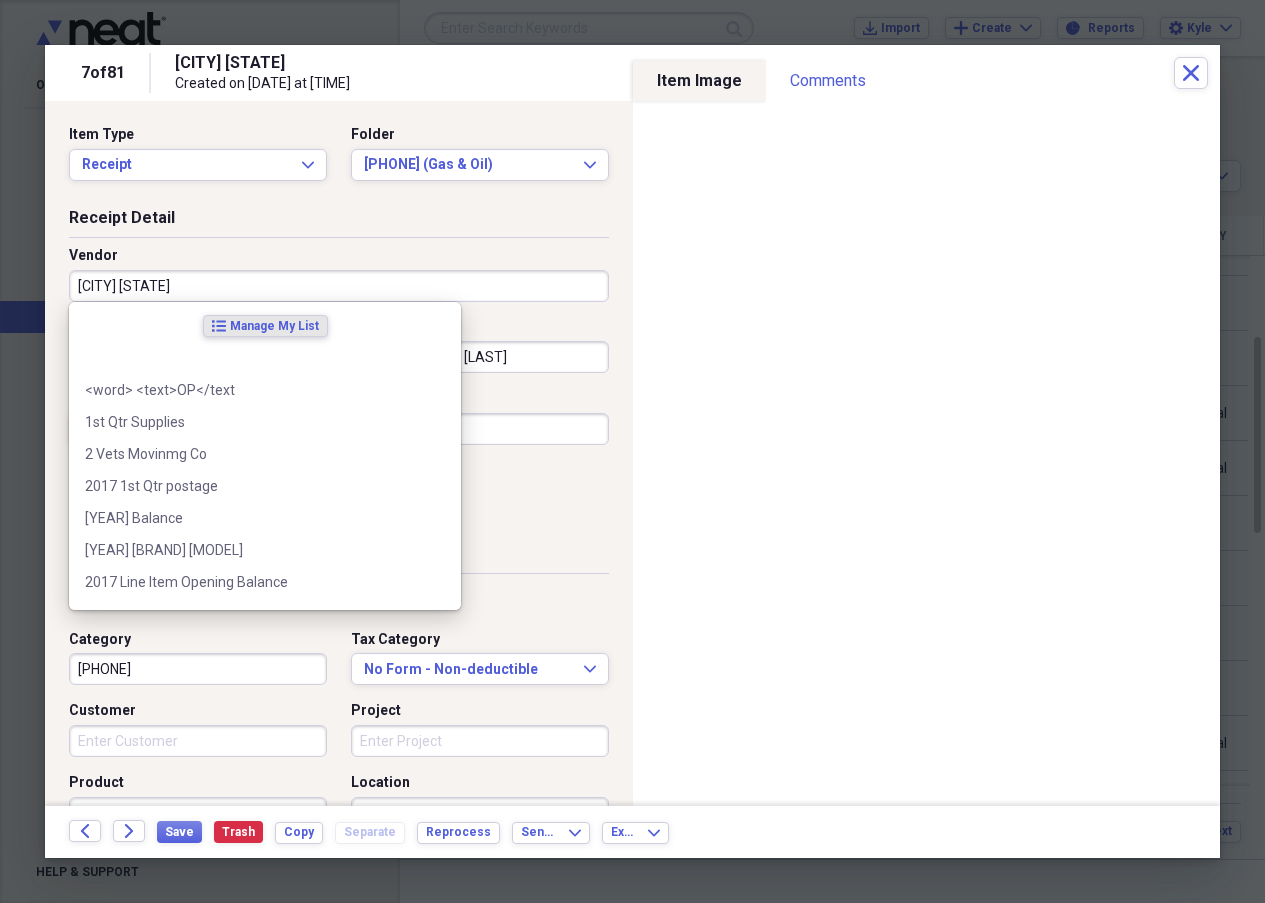 click on "[CITY] [STATE]" at bounding box center [339, 286] 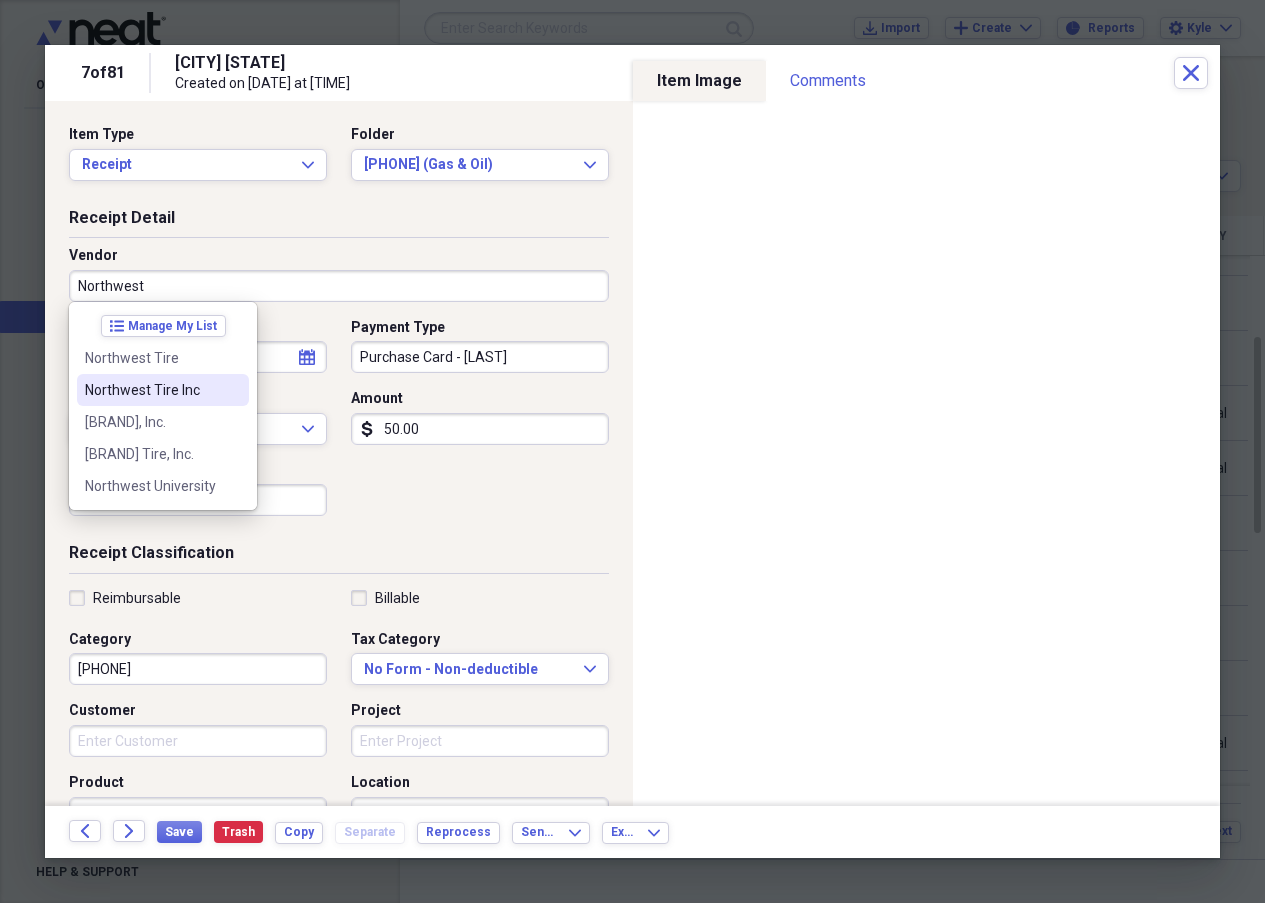 click on "Northwest Tire Inc" at bounding box center (151, 390) 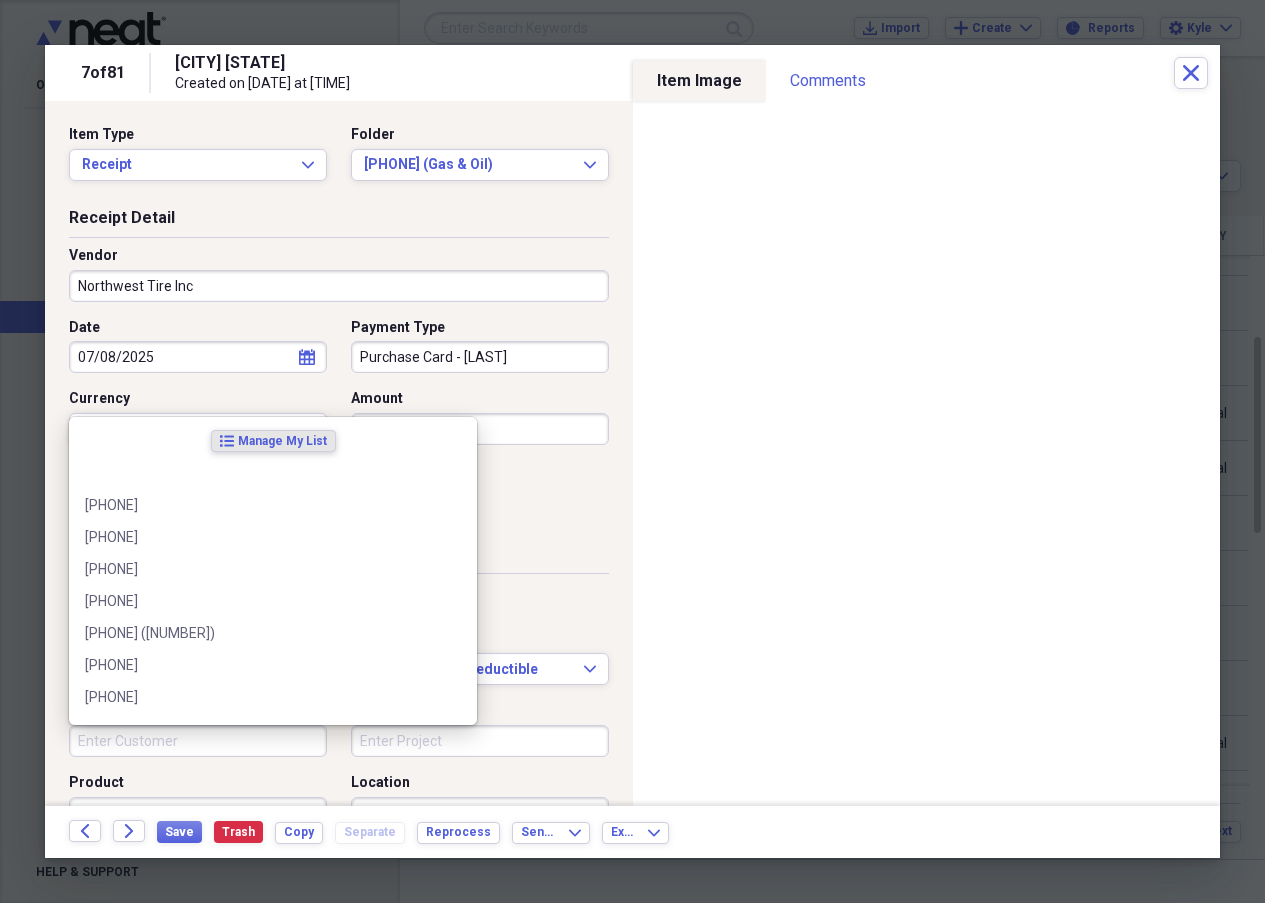click on "Customer" at bounding box center [198, 741] 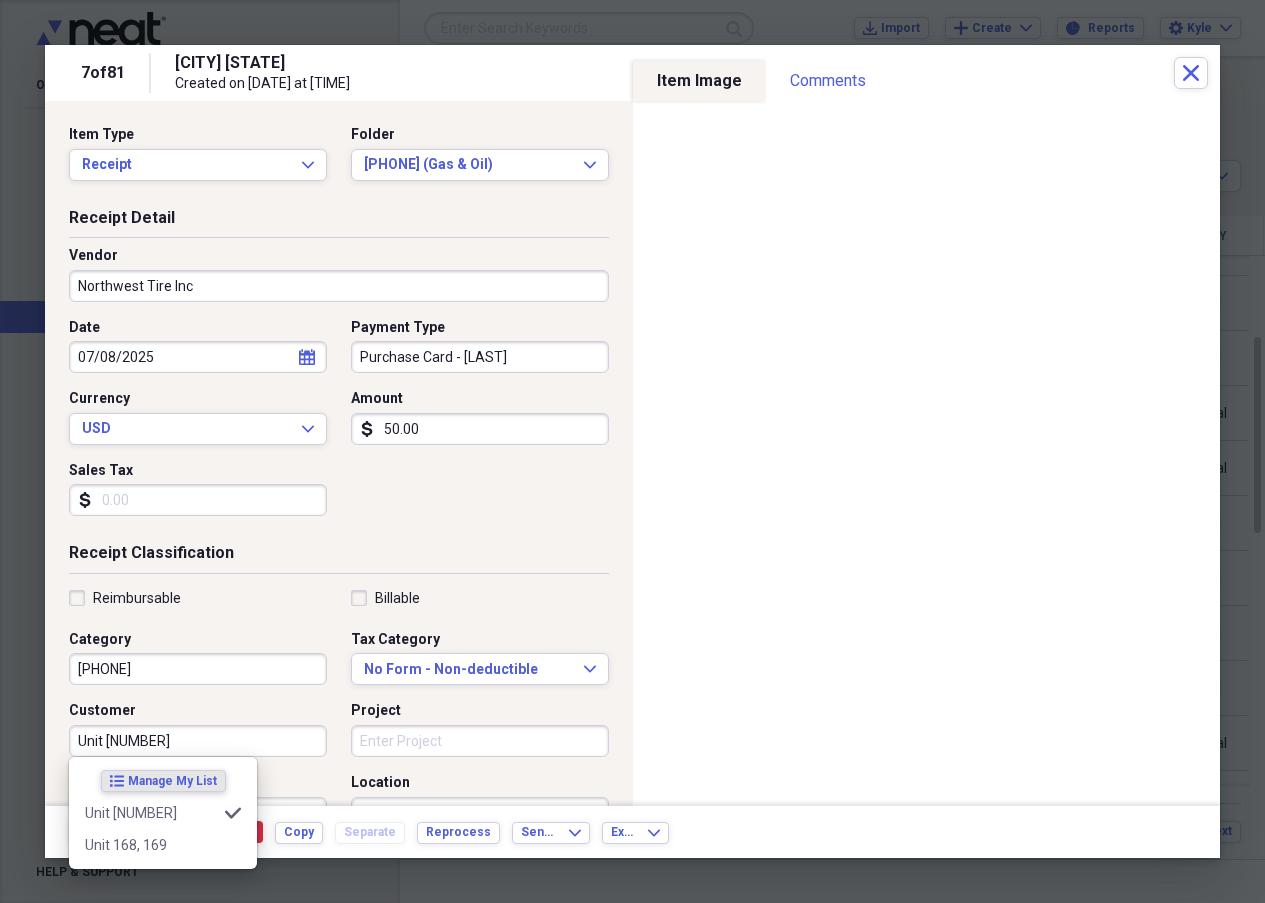 type on "Unit [NUMBER]" 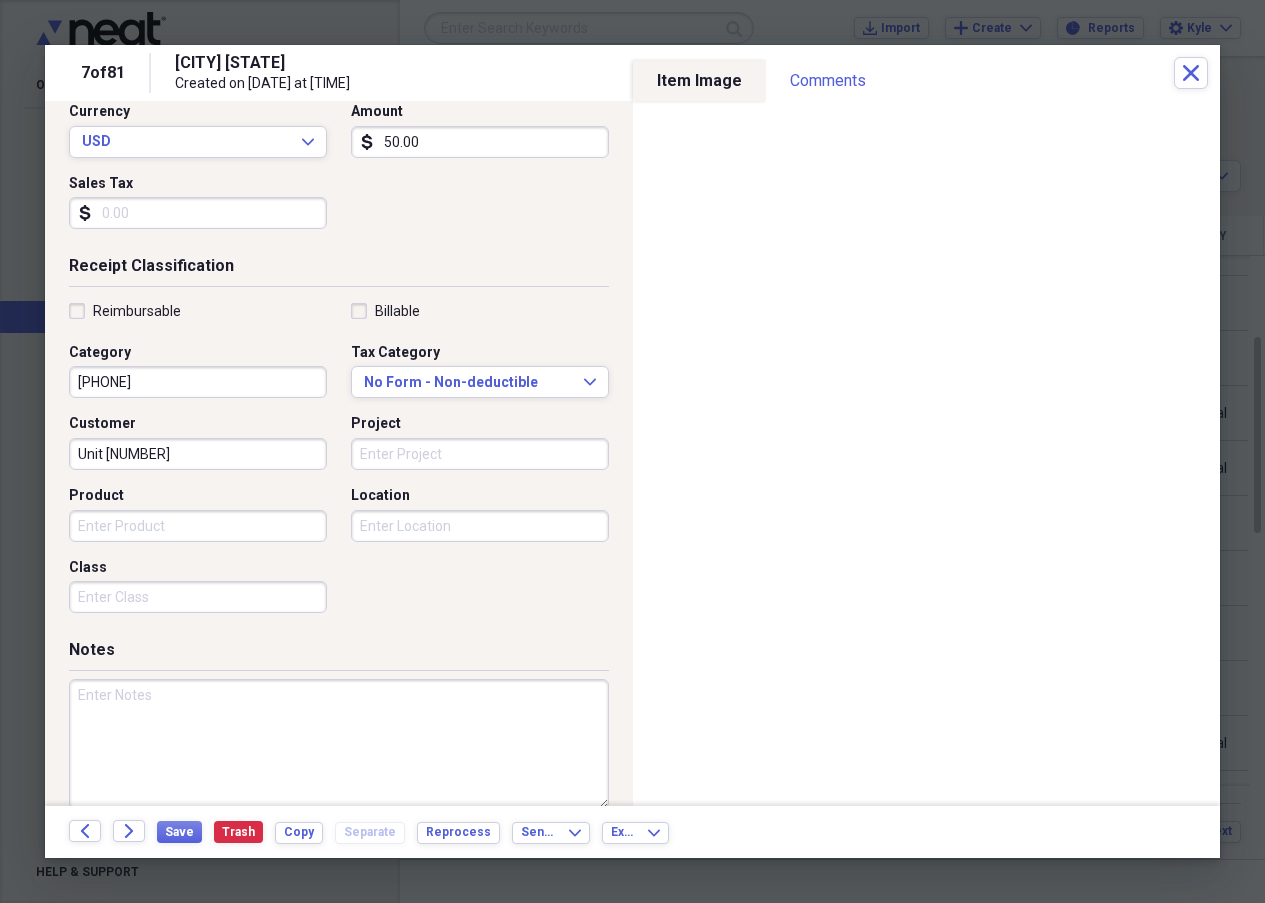 scroll, scrollTop: 300, scrollLeft: 0, axis: vertical 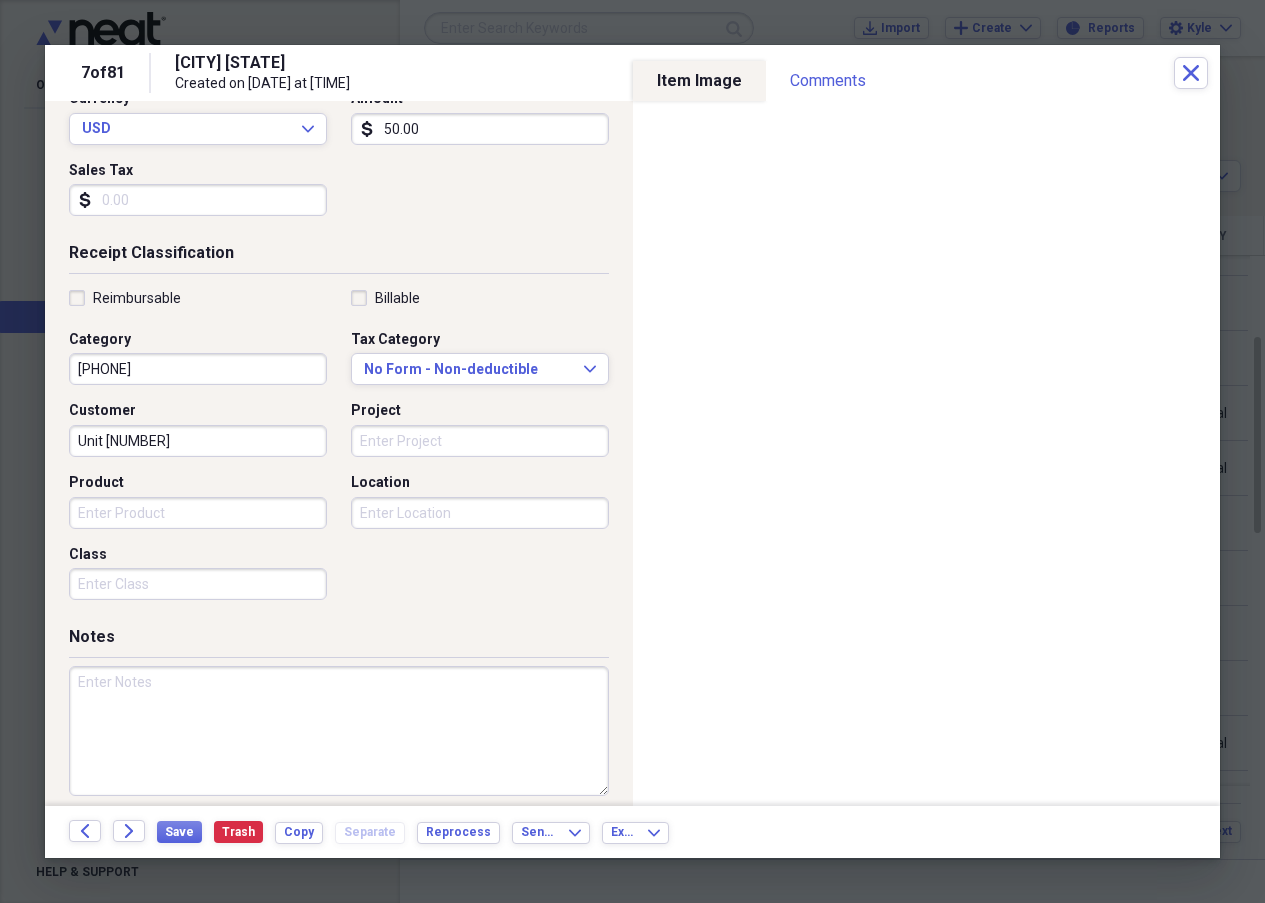 click on "Product" at bounding box center [198, 513] 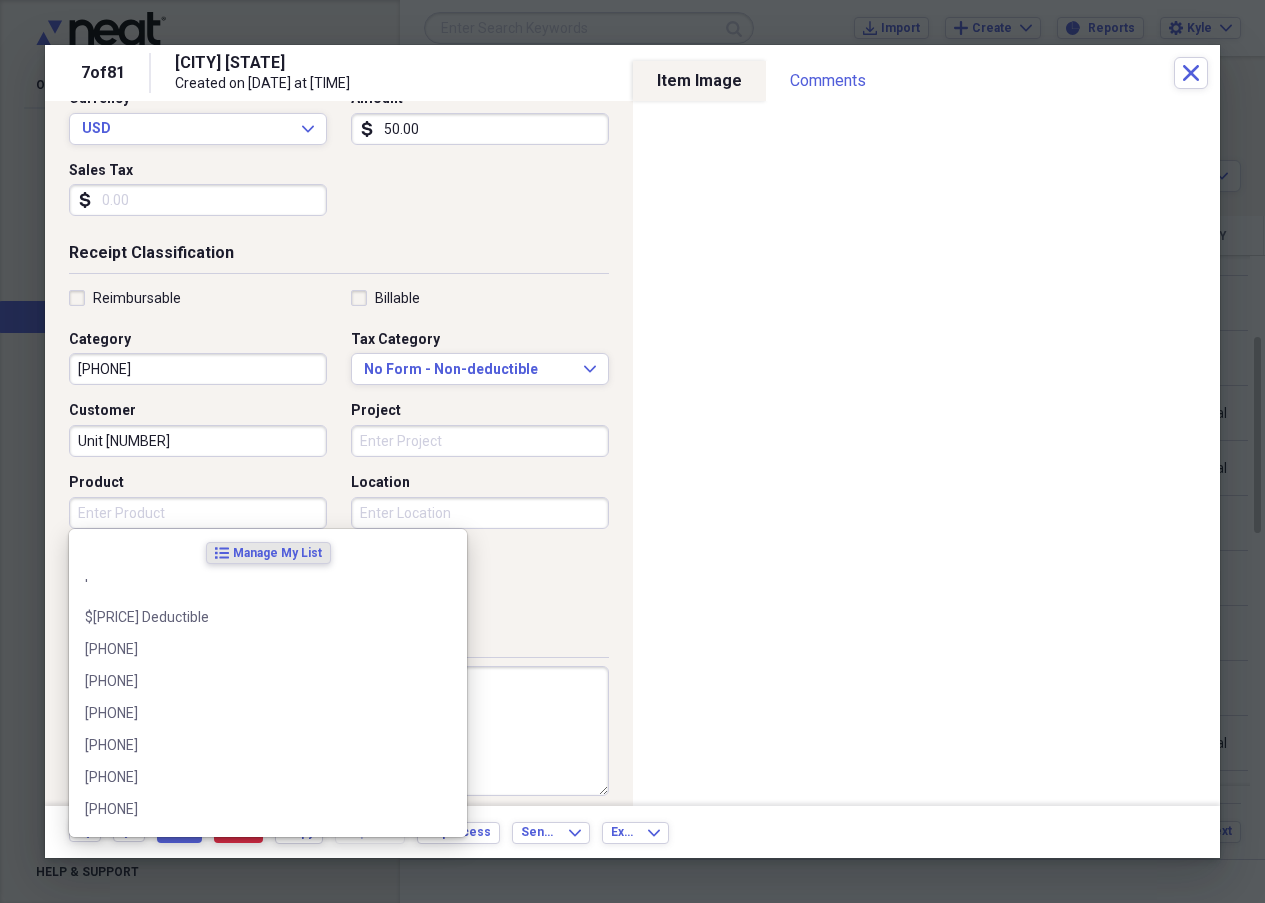 click on "Reimbursable Billable Category [PHONE] Tax Category No Form - Non-deductible Expand Customer Unit 168 Project Product Location Class" at bounding box center [339, 449] 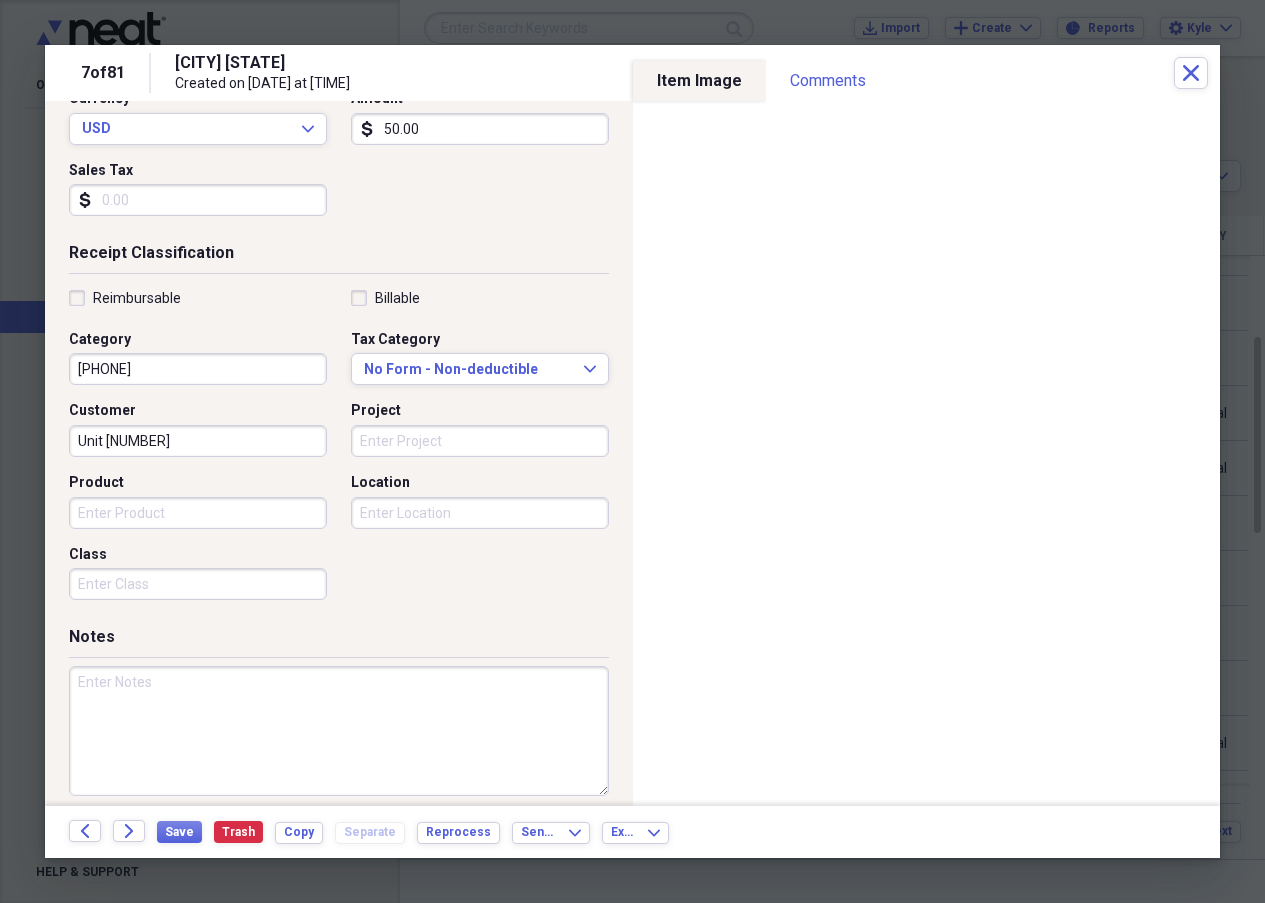 click on "Reimbursable Billable Category [PHONE] Tax Category No Form - Non-deductible Expand Customer Unit 168 Project Product Location Class" at bounding box center (339, 449) 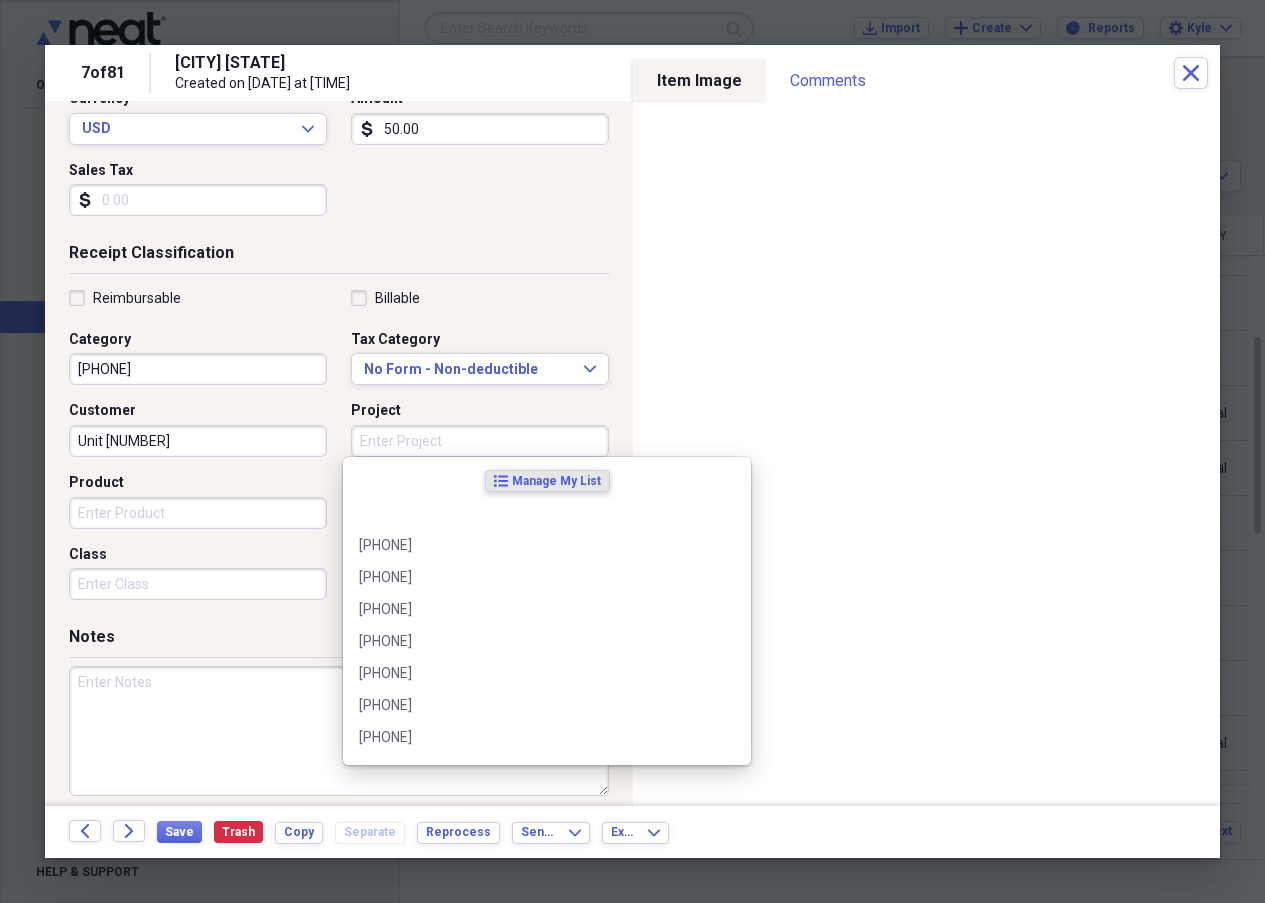 click on "Project" at bounding box center (480, 441) 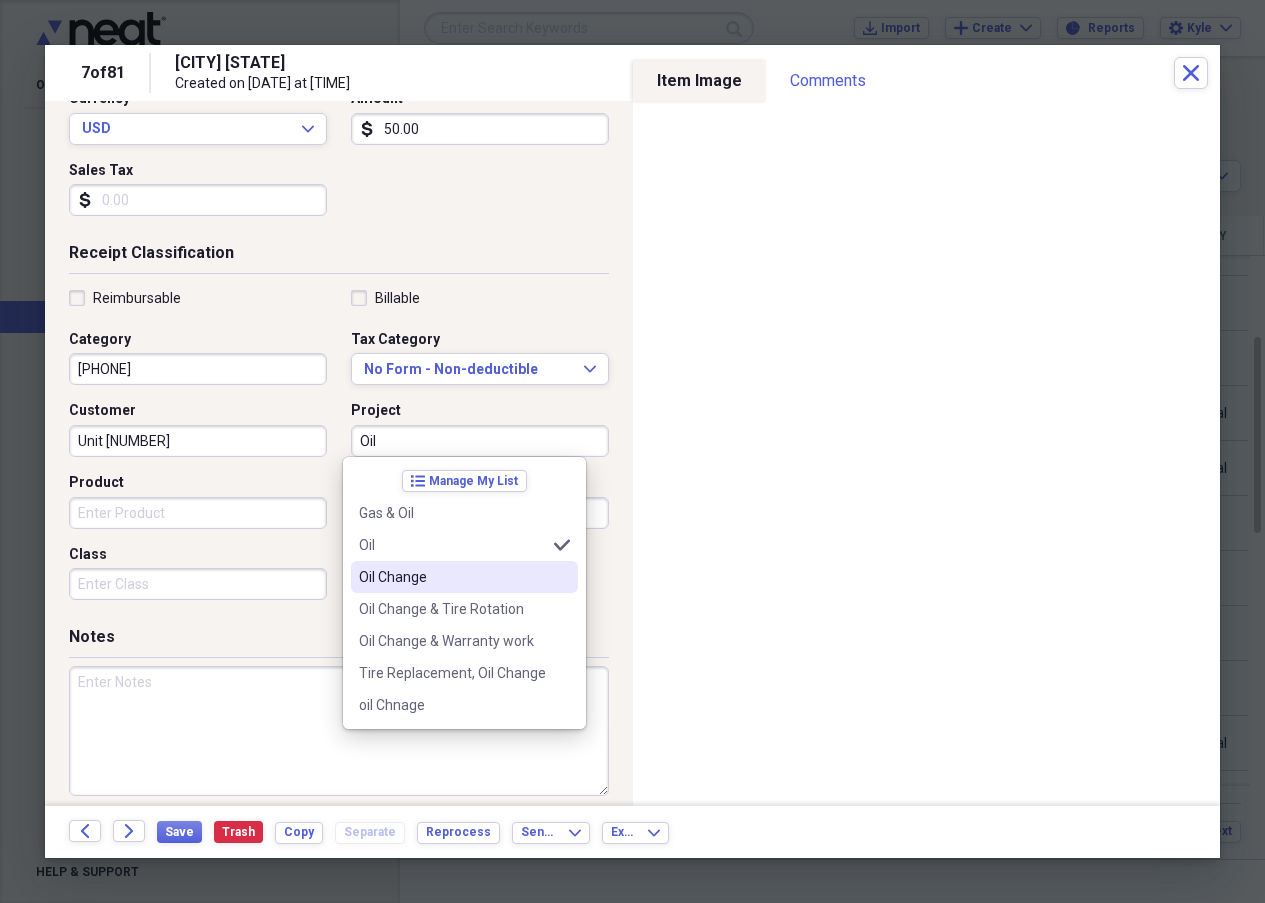 click on "Oil Change" at bounding box center [452, 577] 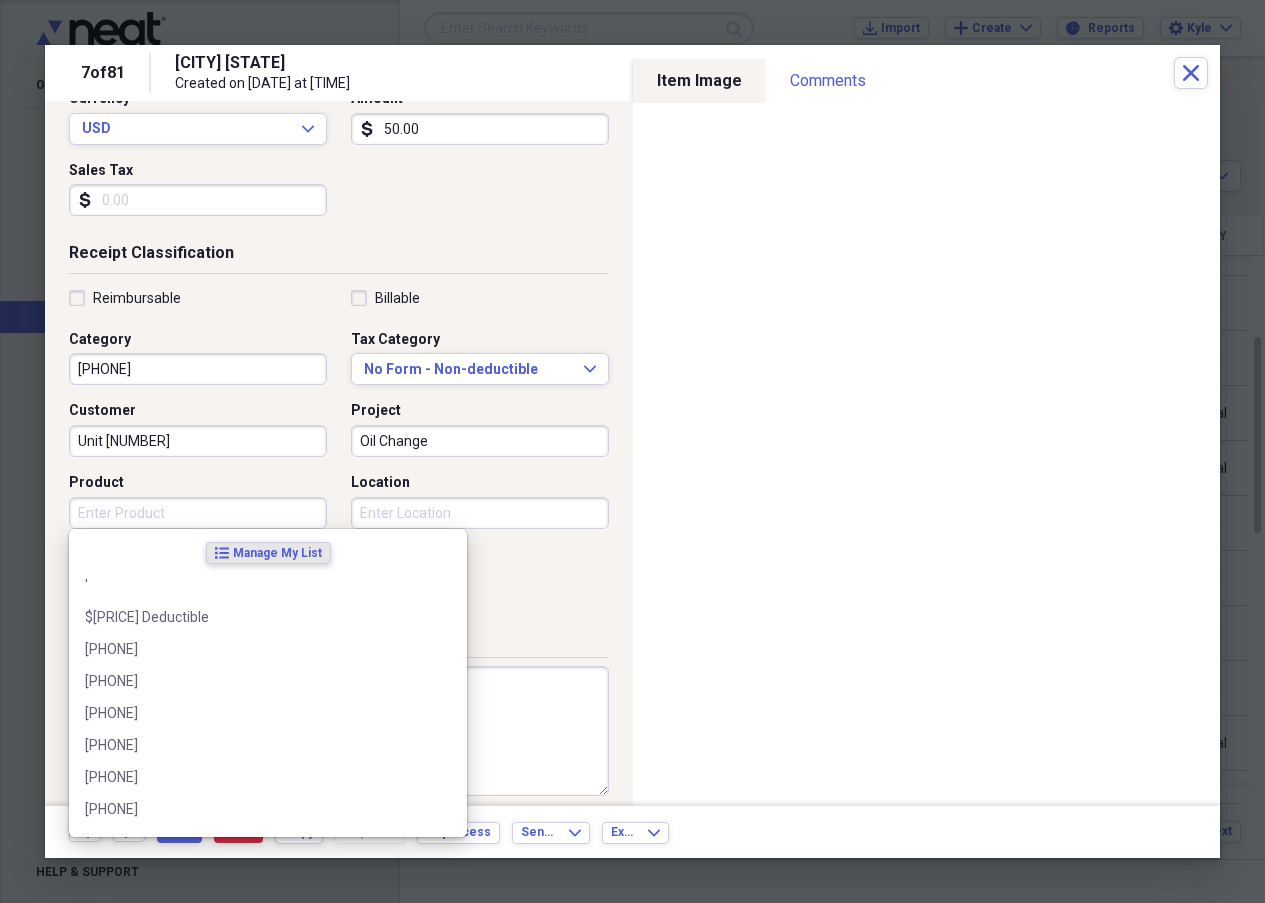 click on "Product" at bounding box center [198, 513] 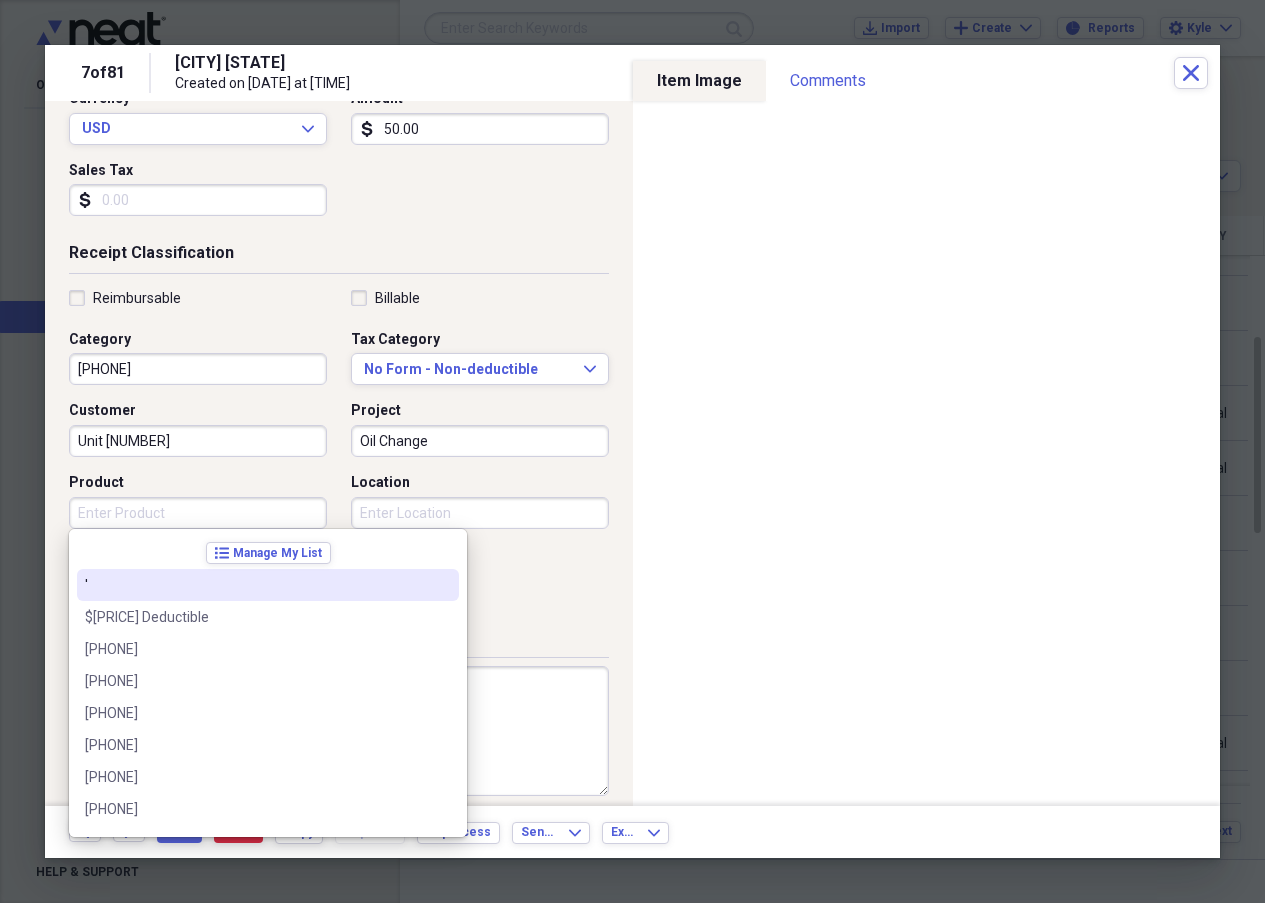 click on "Product" at bounding box center [198, 513] 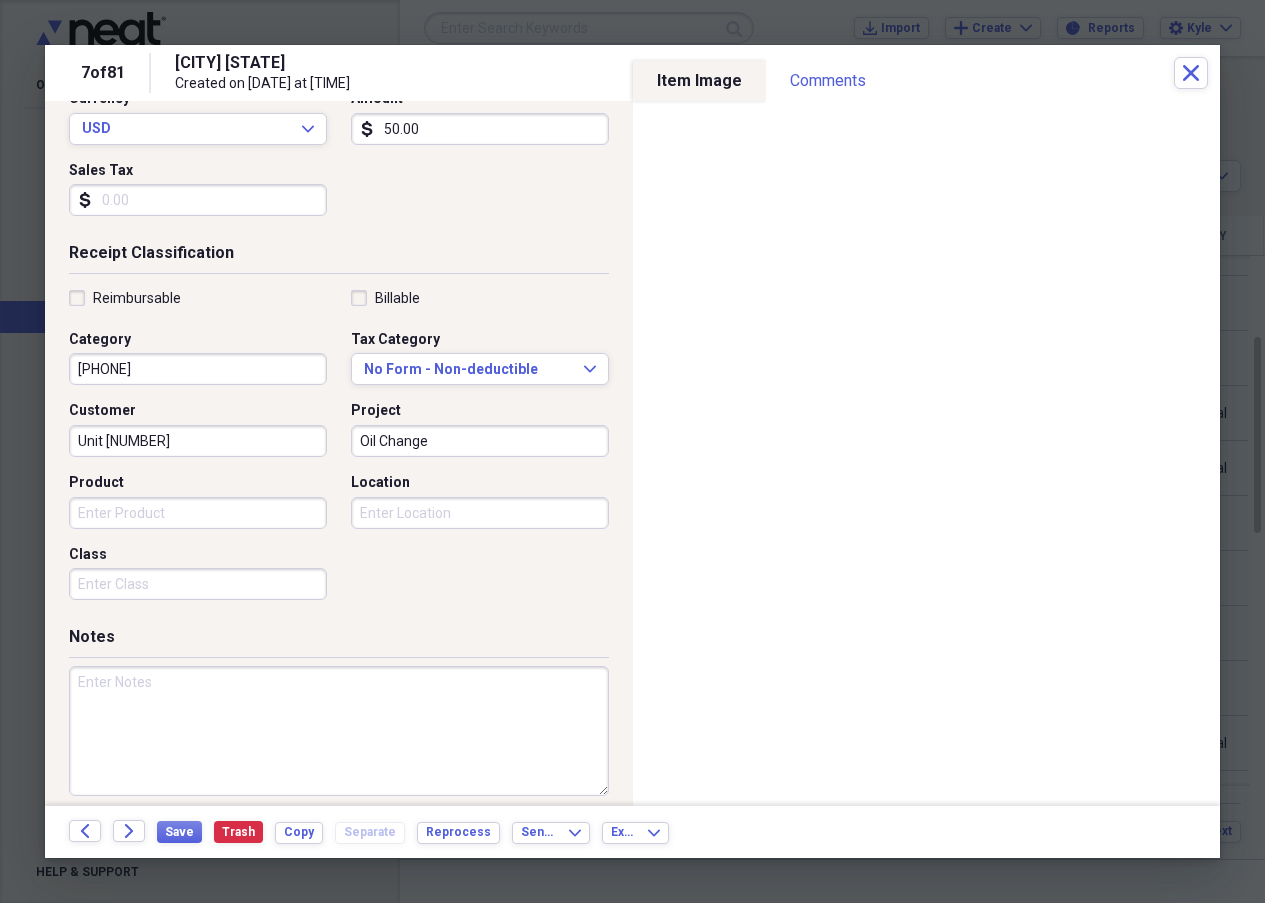 click on "Response Pay ([NUMBER])" at bounding box center (339, 449) 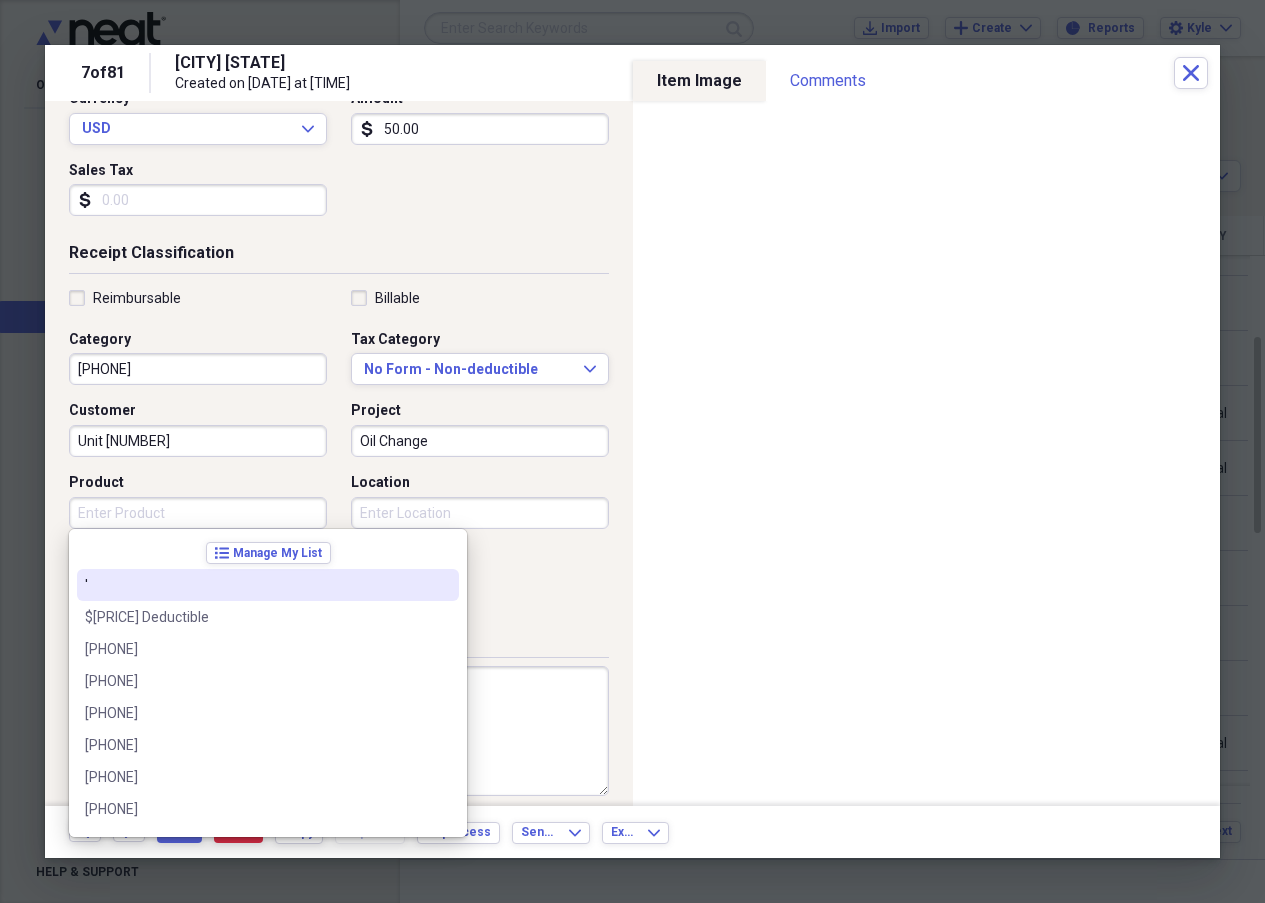 click on "Product" at bounding box center (198, 513) 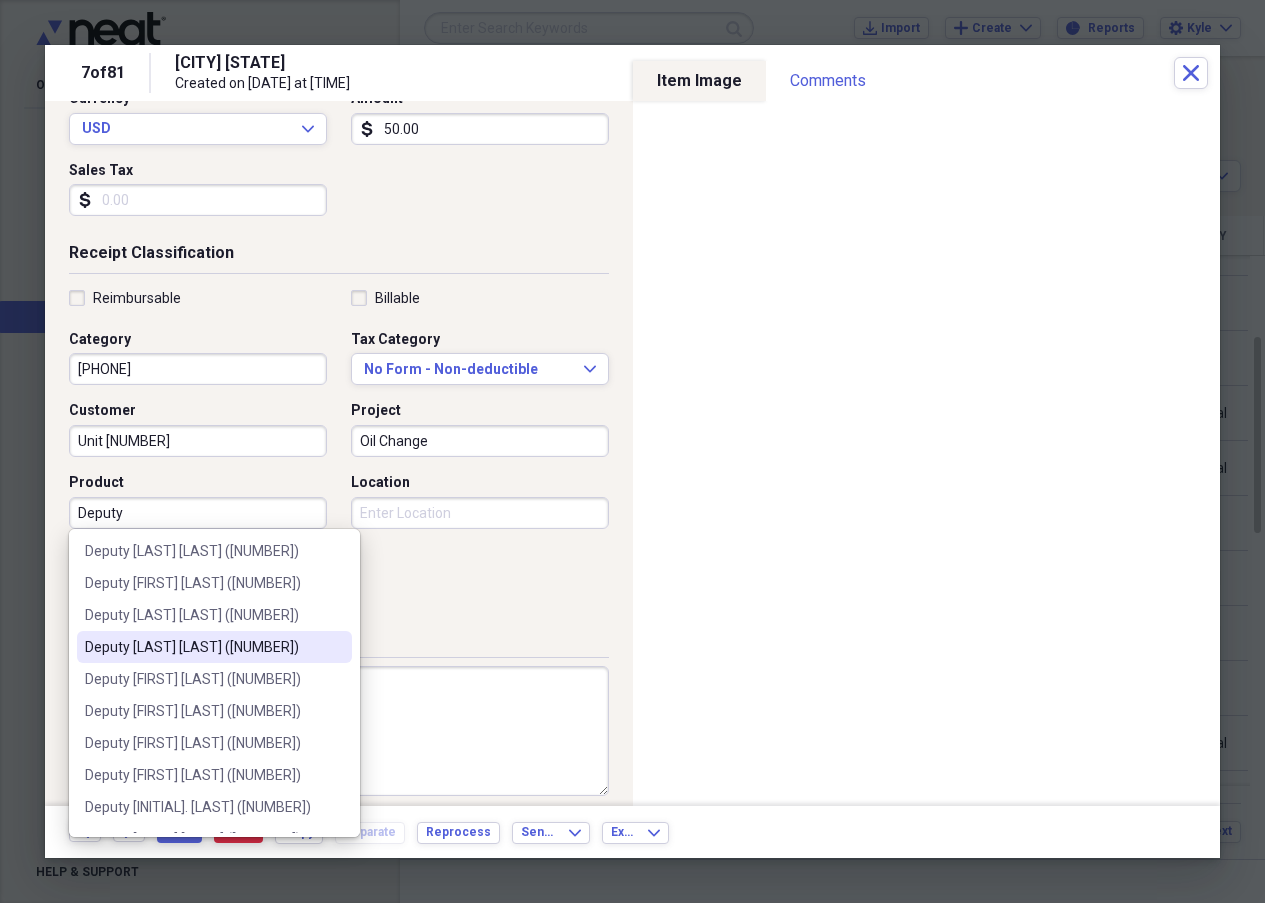 scroll, scrollTop: 300, scrollLeft: 0, axis: vertical 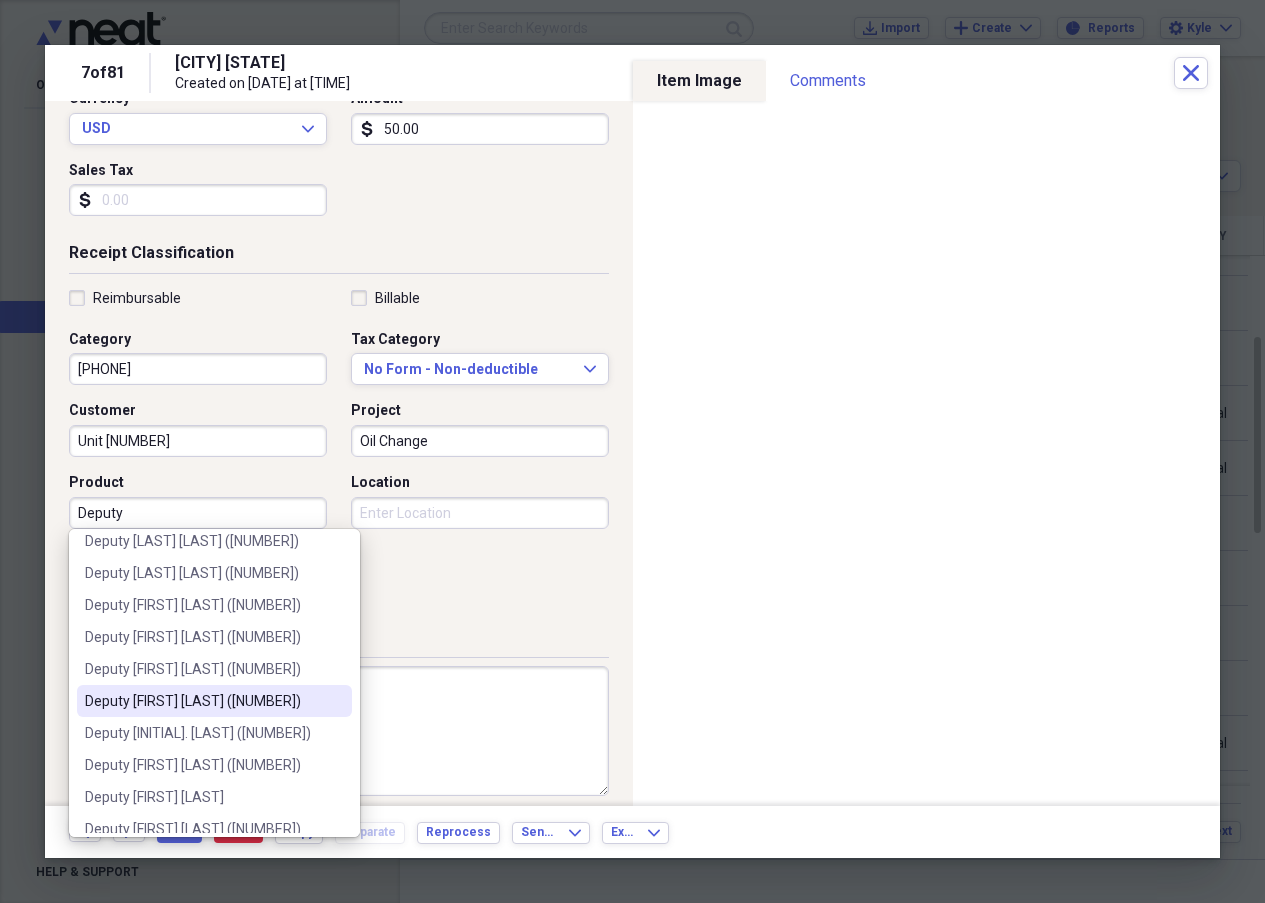 click on "Deputy [FIRST] [LAST] ([NUMBER])" at bounding box center [202, 701] 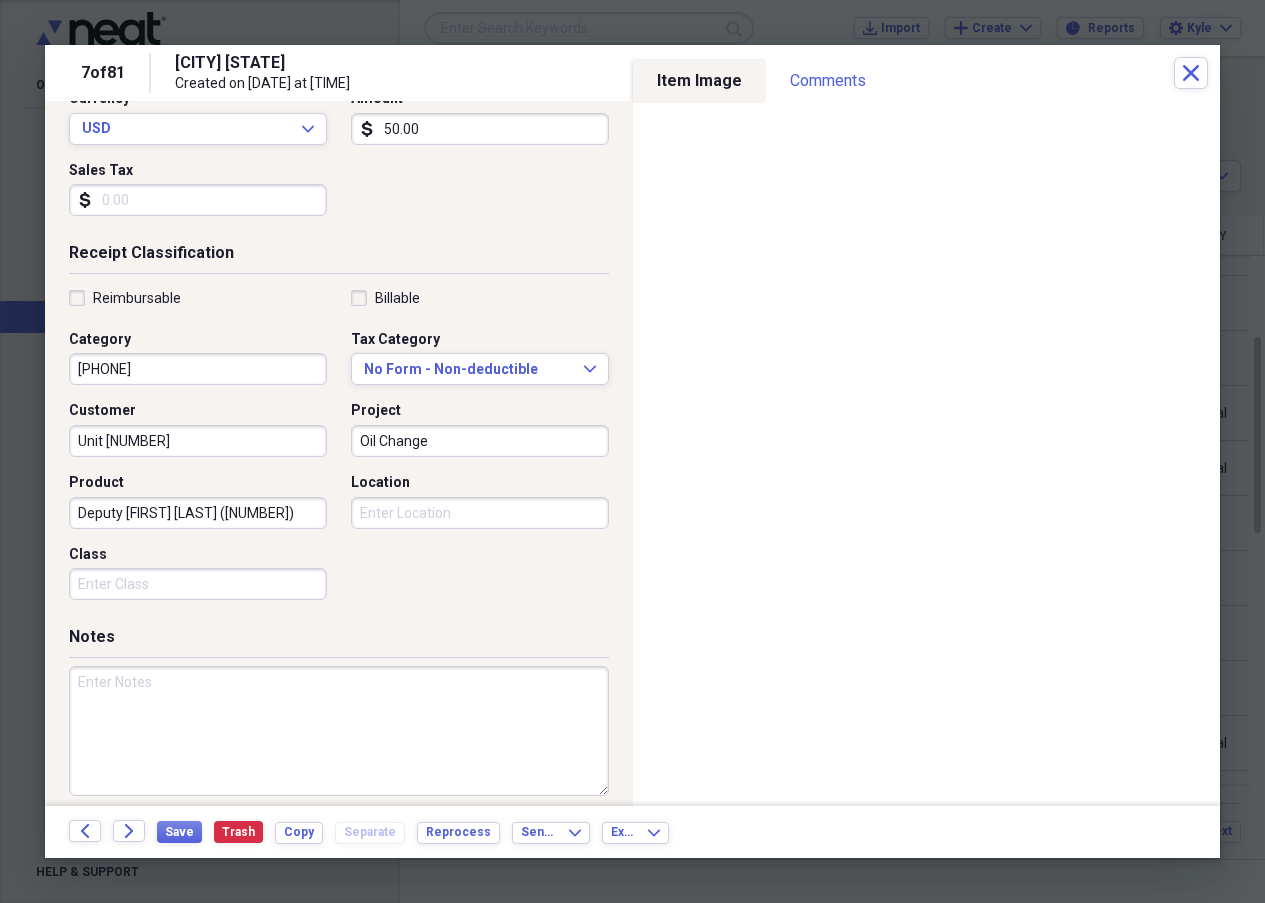 click at bounding box center (339, 731) 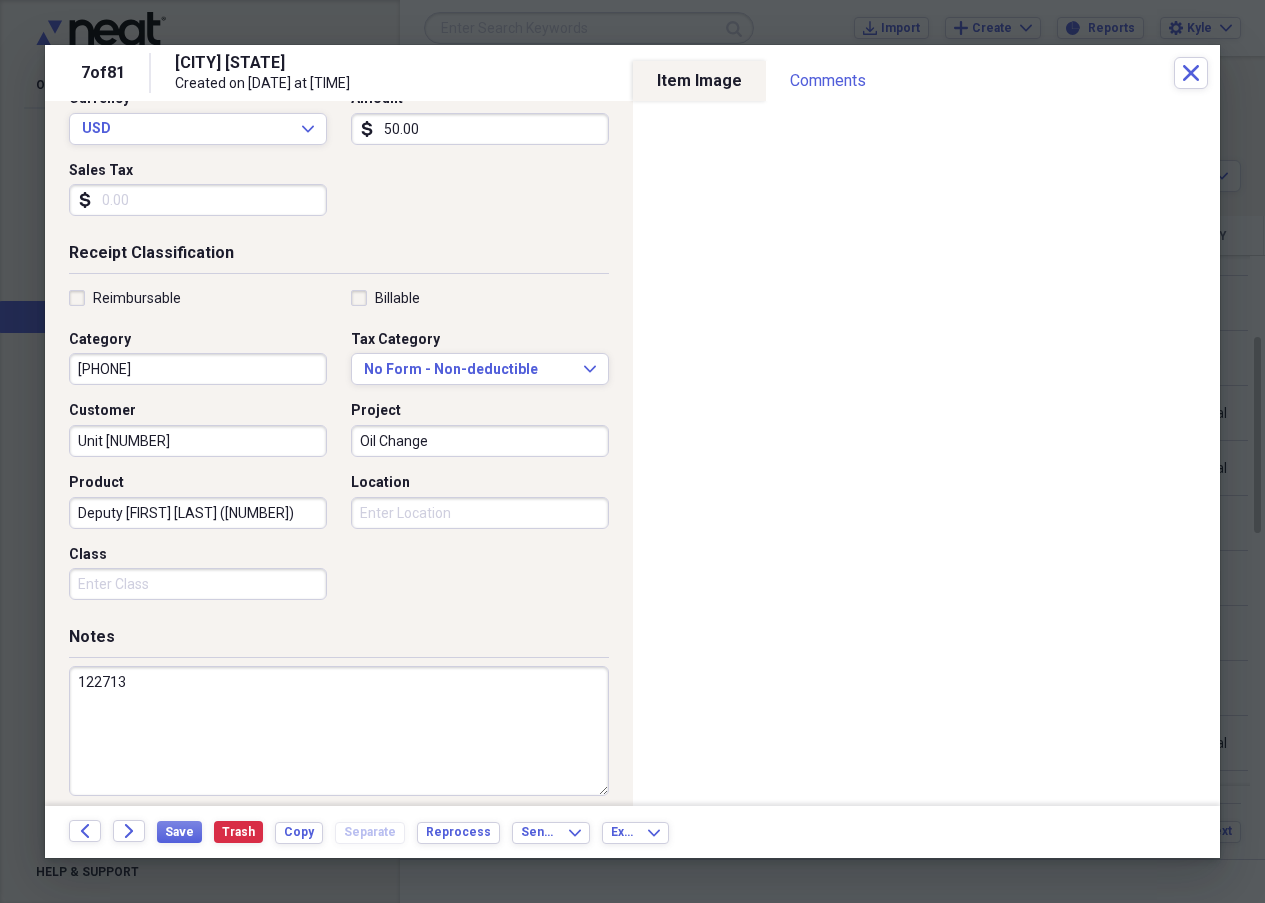 click on "122713" at bounding box center [339, 731] 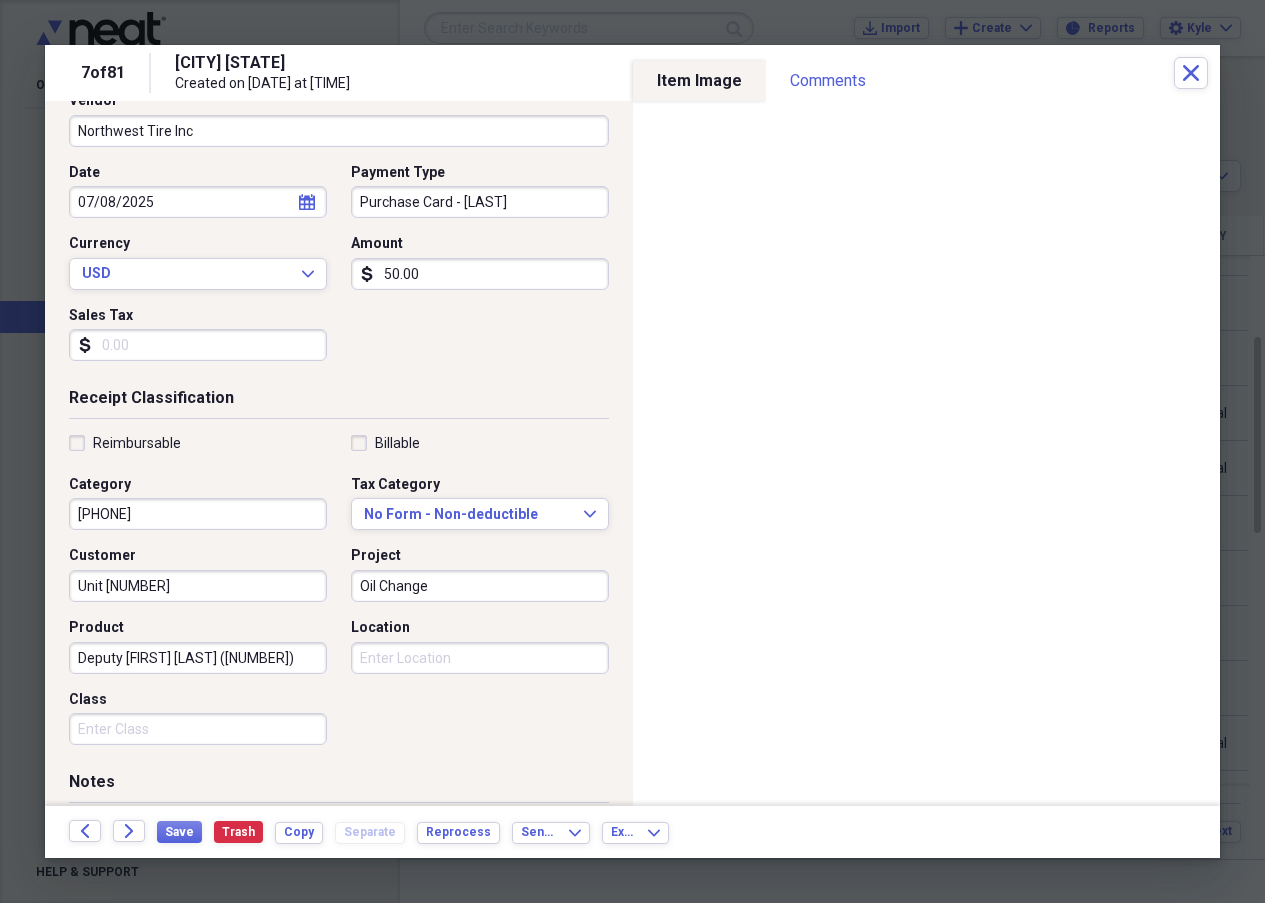 scroll, scrollTop: 0, scrollLeft: 0, axis: both 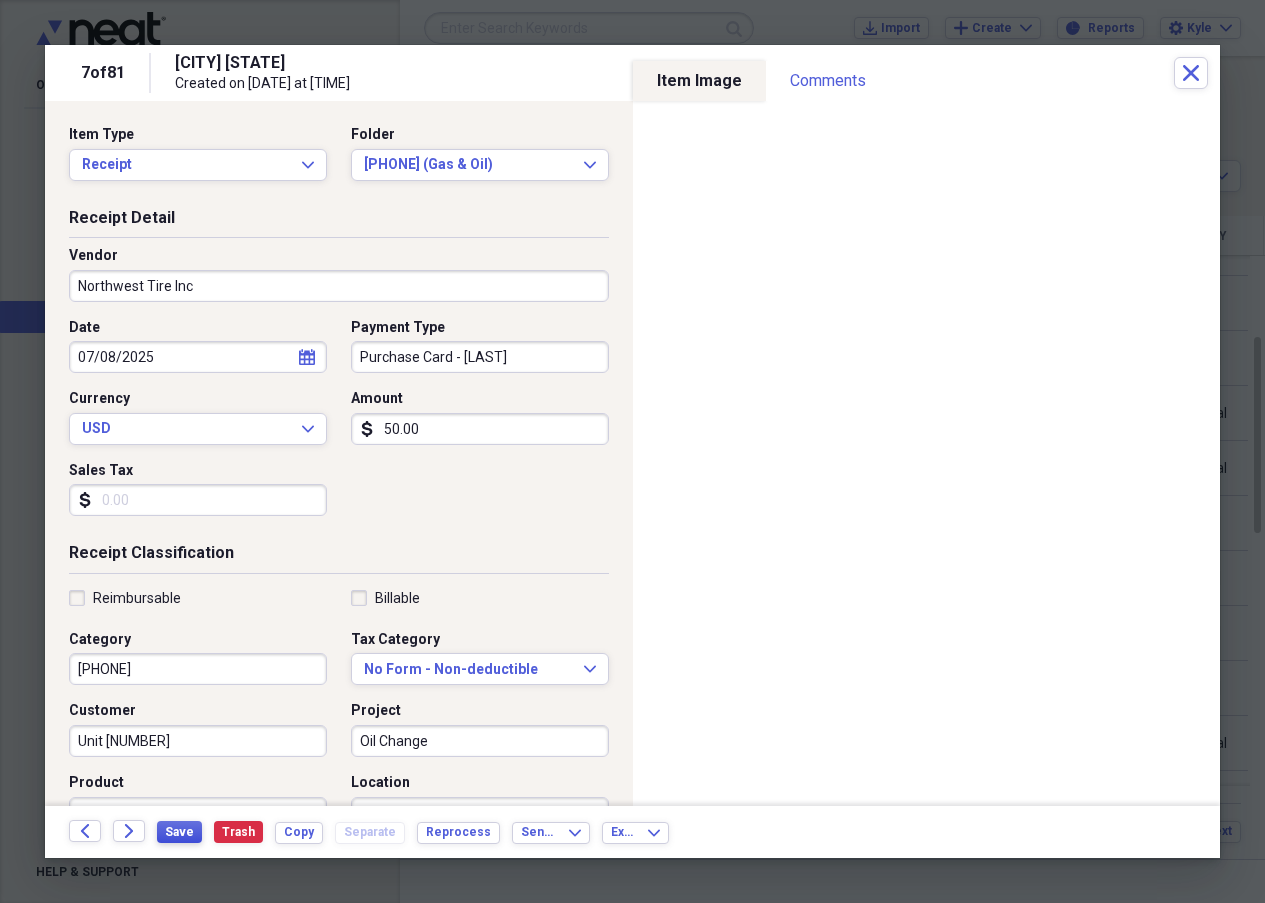 type on "[NUMBER]" 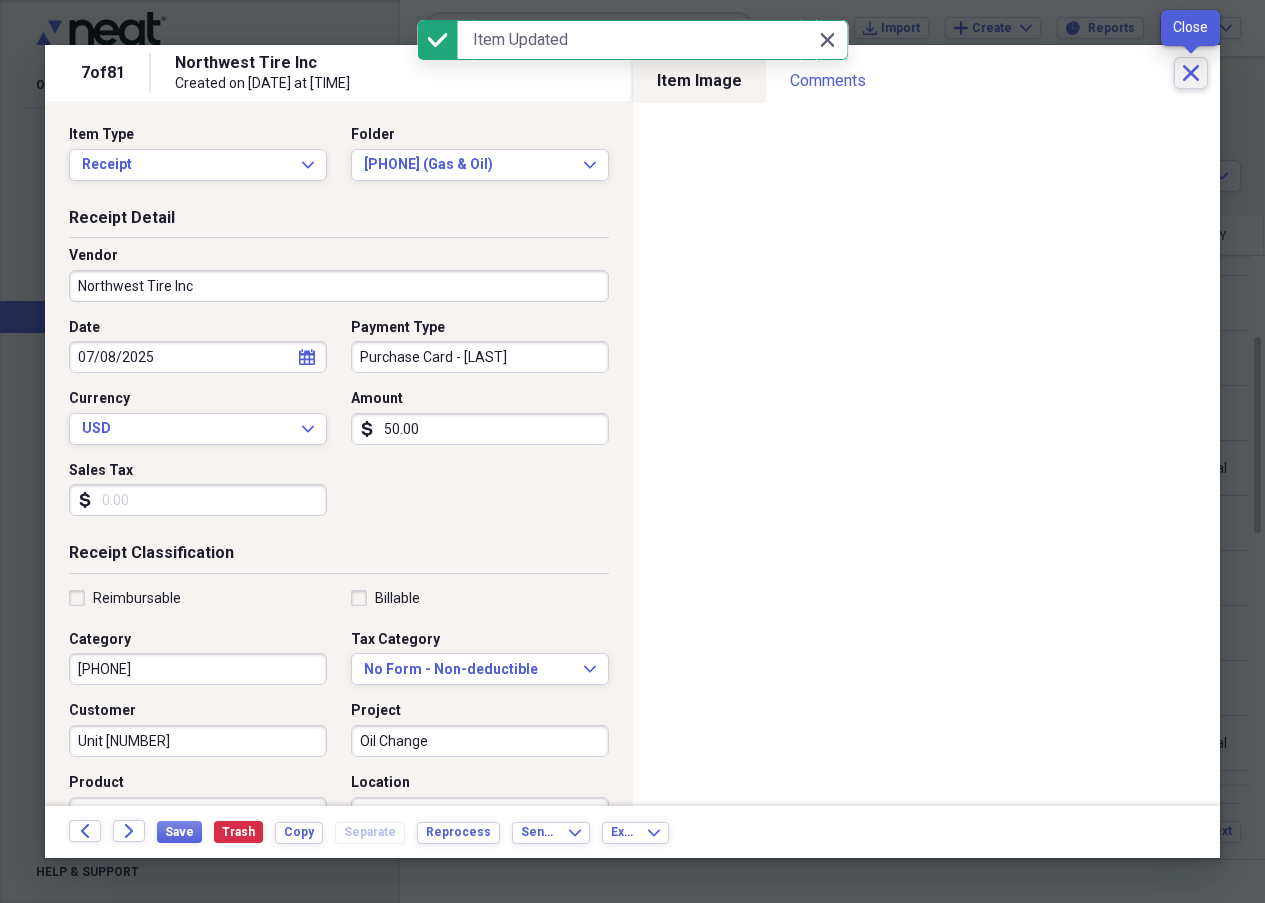 click on "Close" 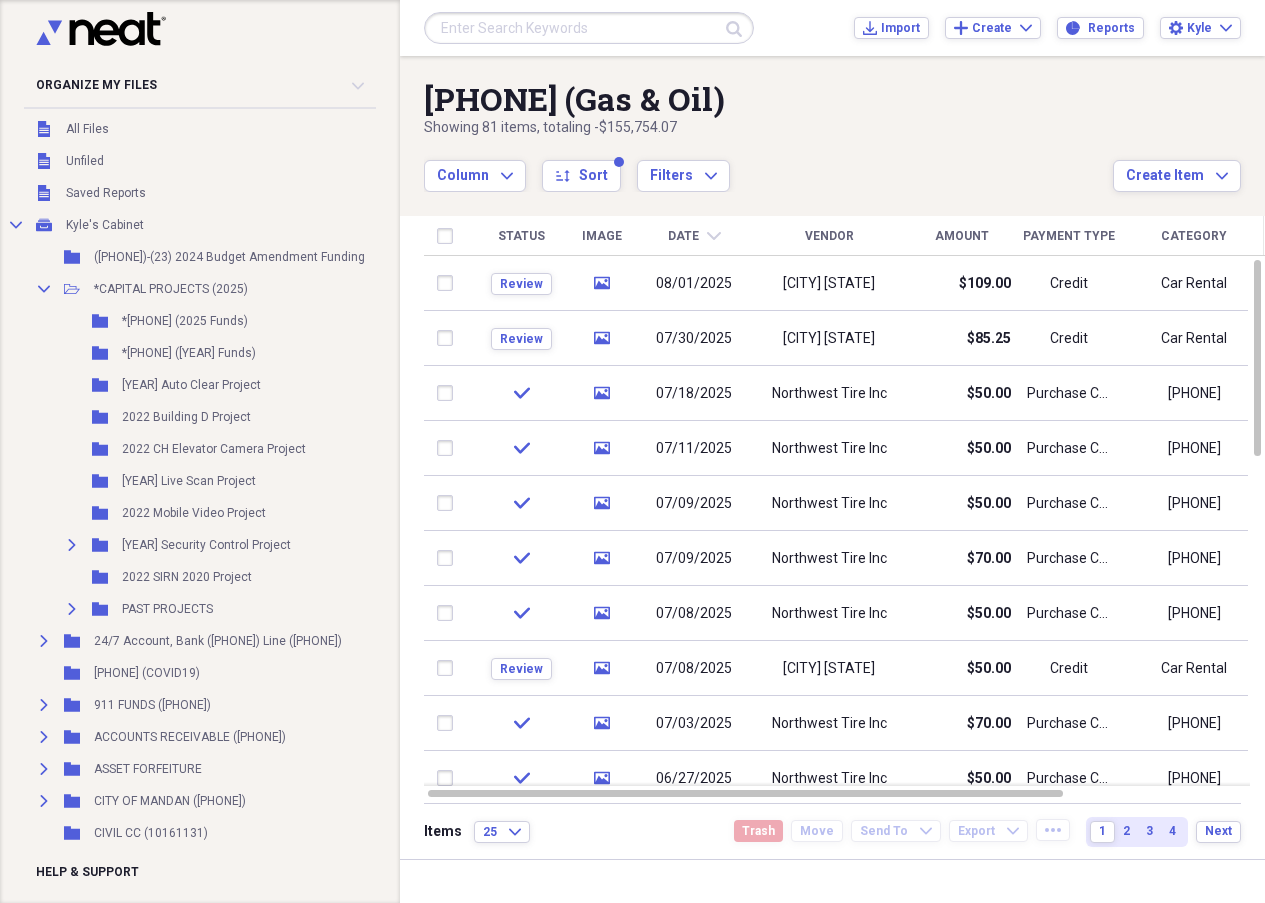 scroll, scrollTop: 0, scrollLeft: 0, axis: both 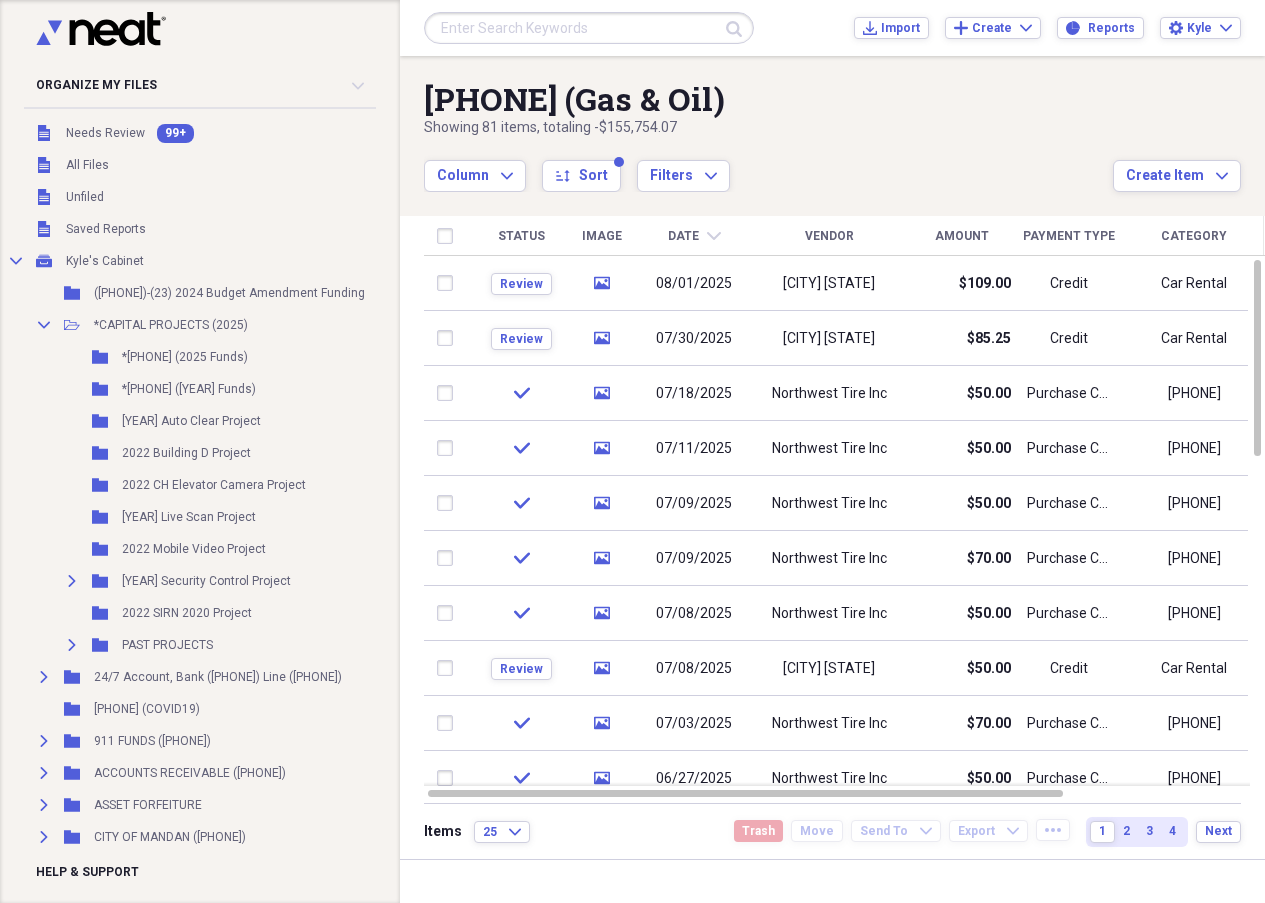 click on "Column Expand sort Sort Filters  Expand" at bounding box center [768, 165] 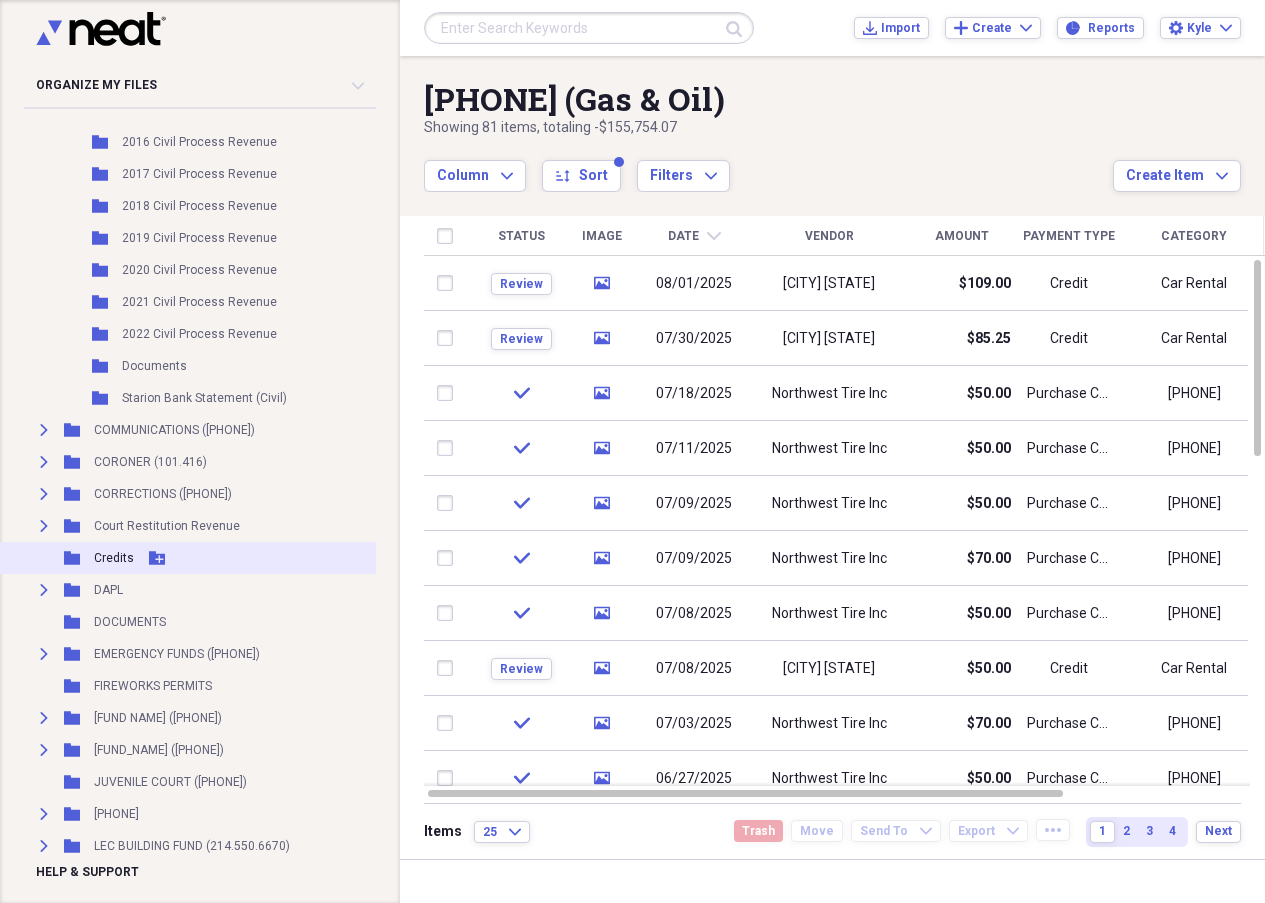 scroll, scrollTop: 800, scrollLeft: 0, axis: vertical 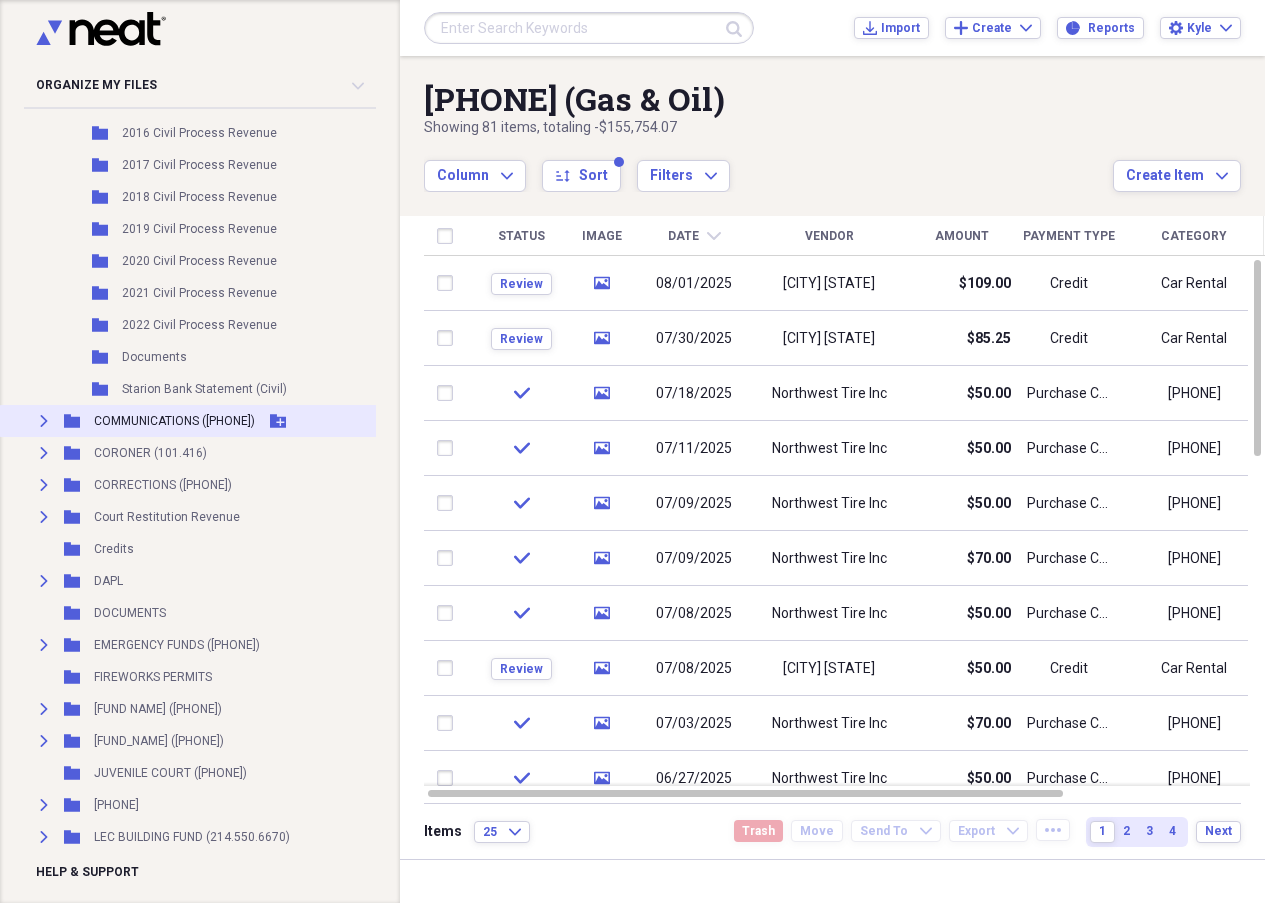 click on "Expand Folder COMMUNICATIONS ([PHONE]) Add Folder" at bounding box center [227, 421] 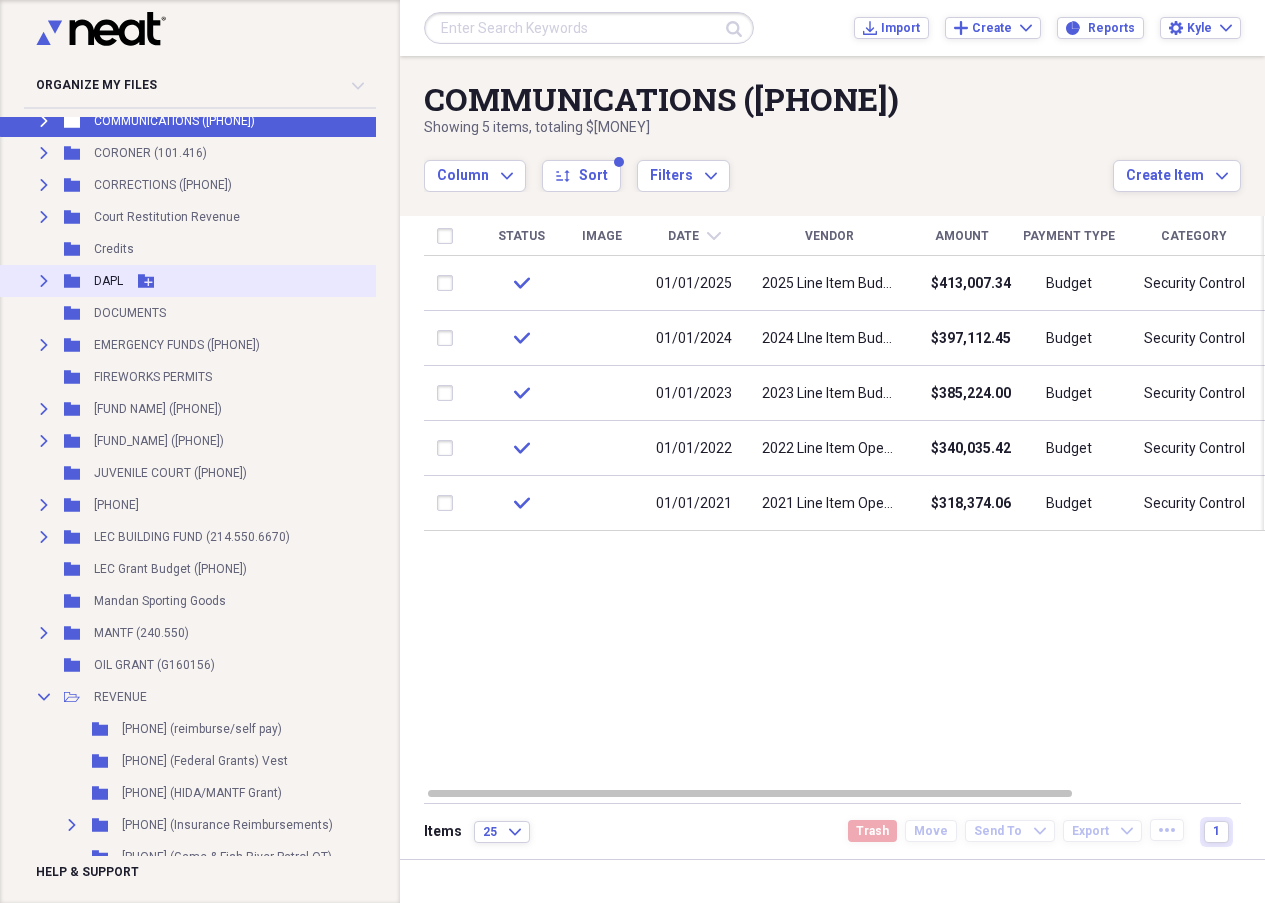 scroll, scrollTop: 900, scrollLeft: 0, axis: vertical 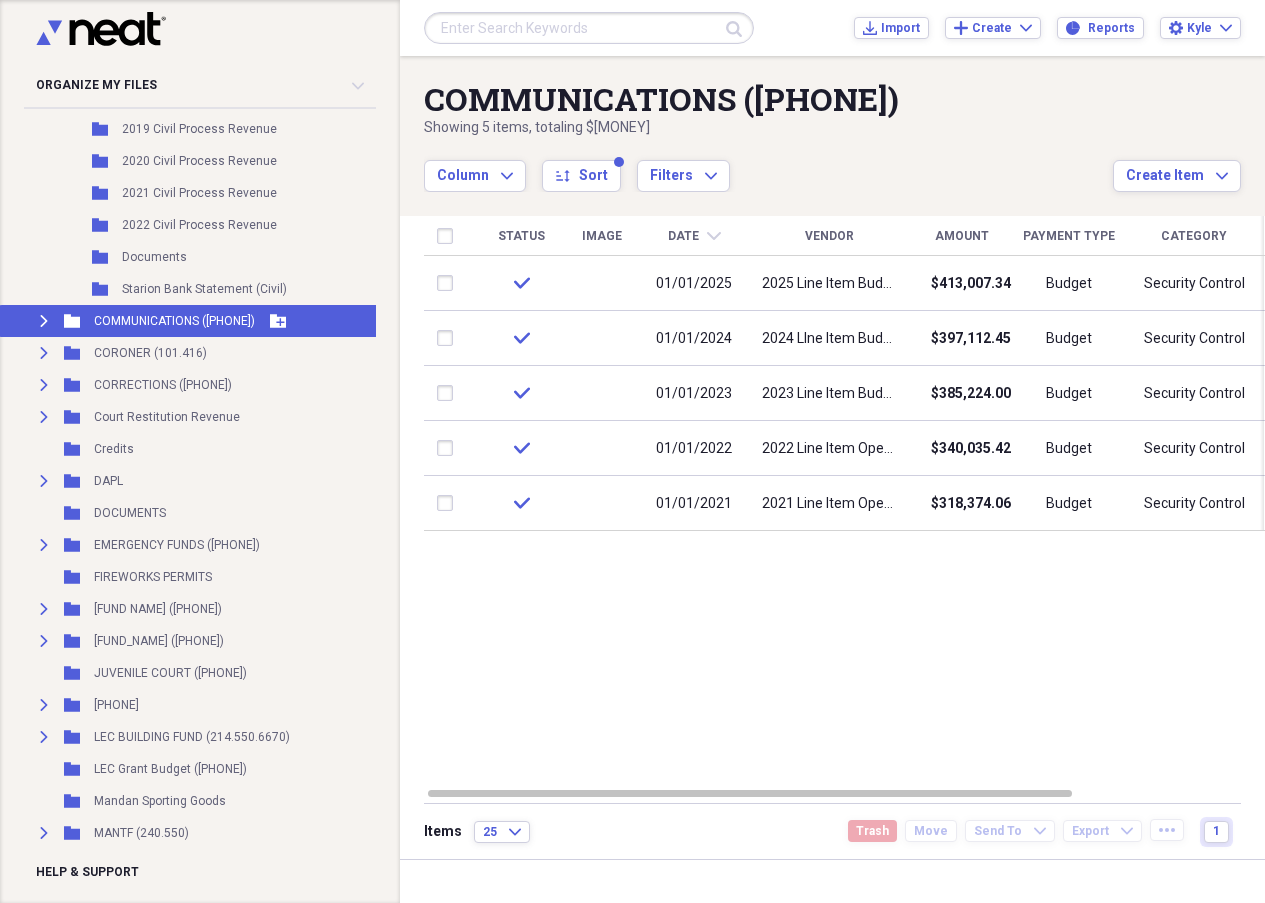 click on "Expand" 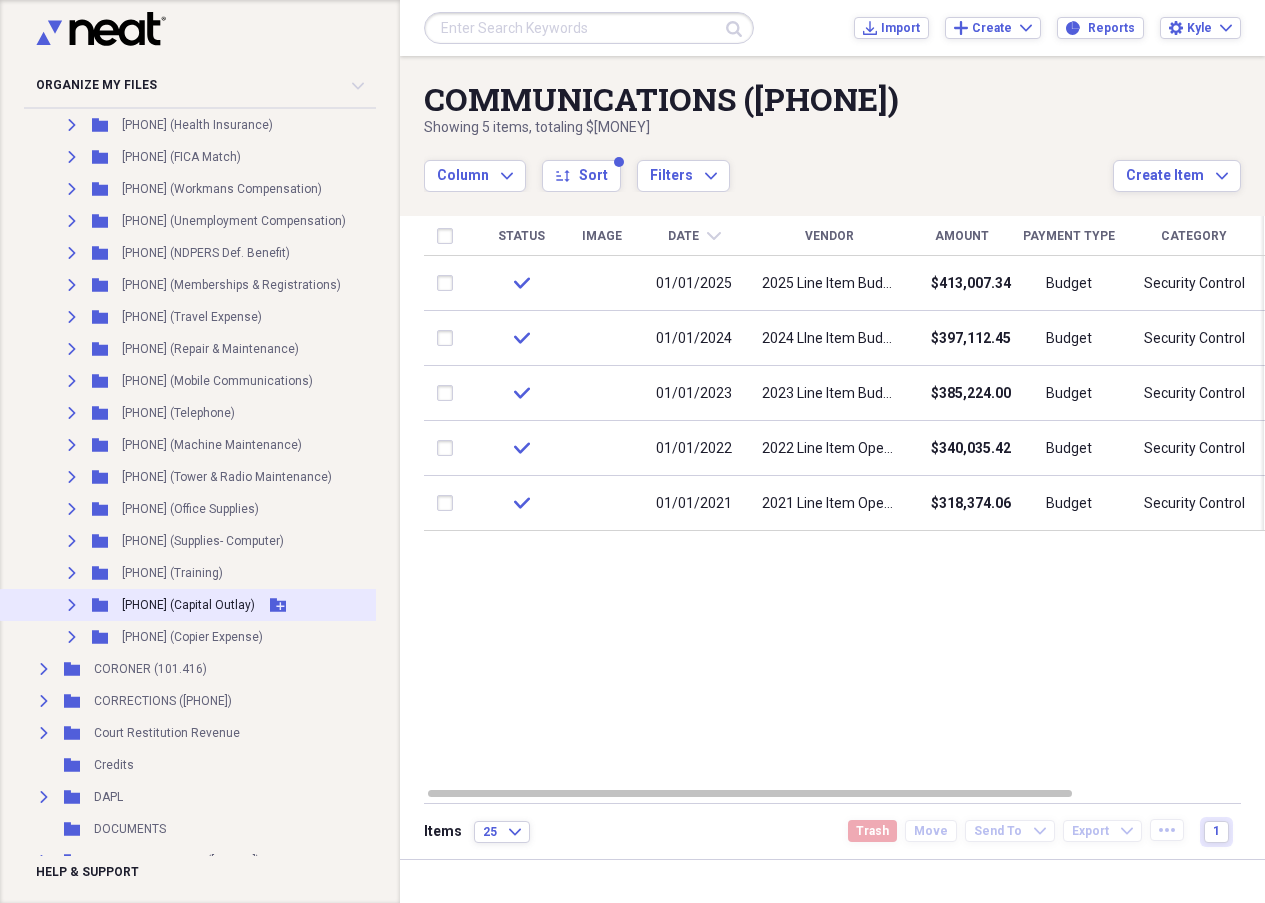scroll, scrollTop: 1200, scrollLeft: 0, axis: vertical 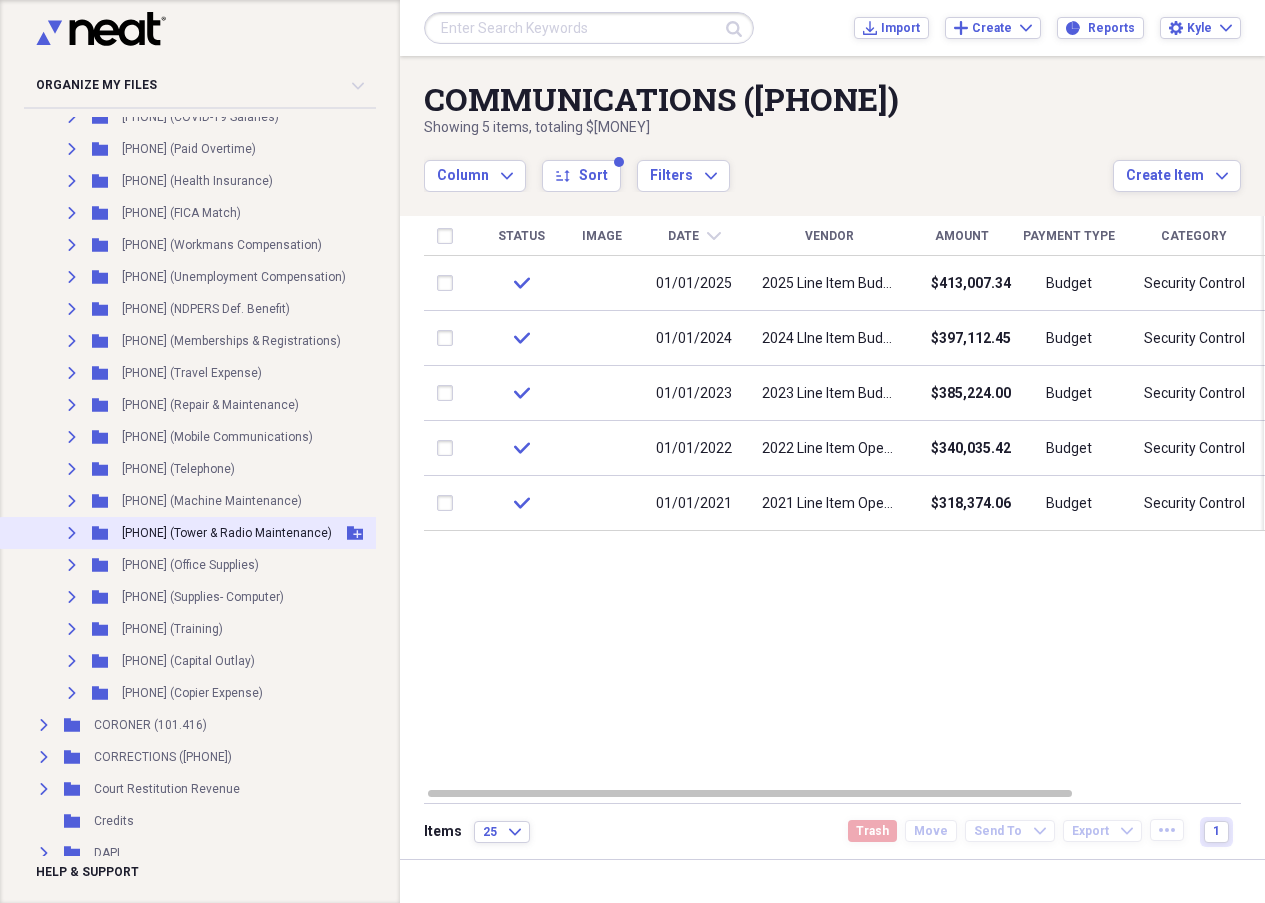 click on "[PHONE] (Tower & Radio Maintenance)" at bounding box center (227, 533) 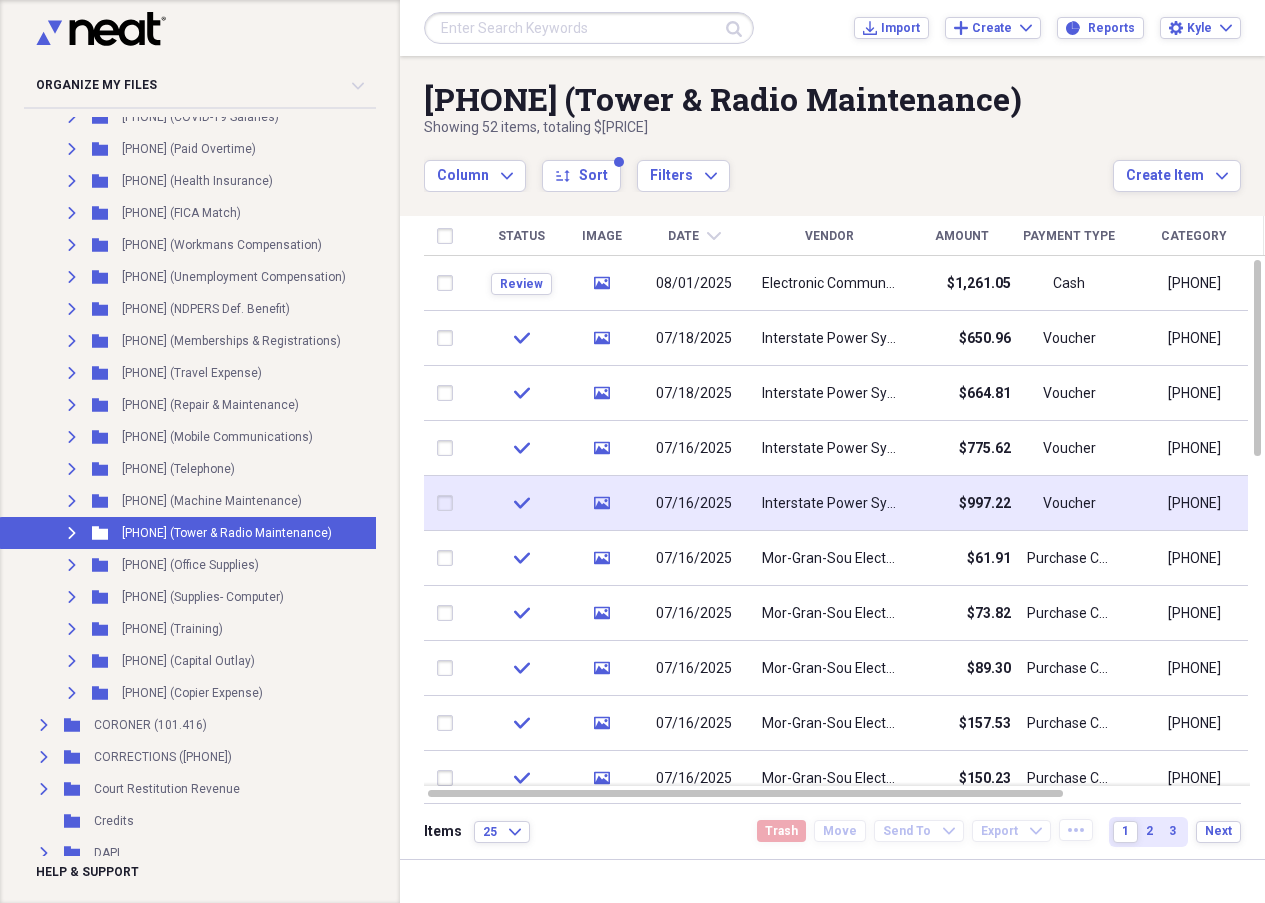click on "Interstate Power Systems" at bounding box center [829, 503] 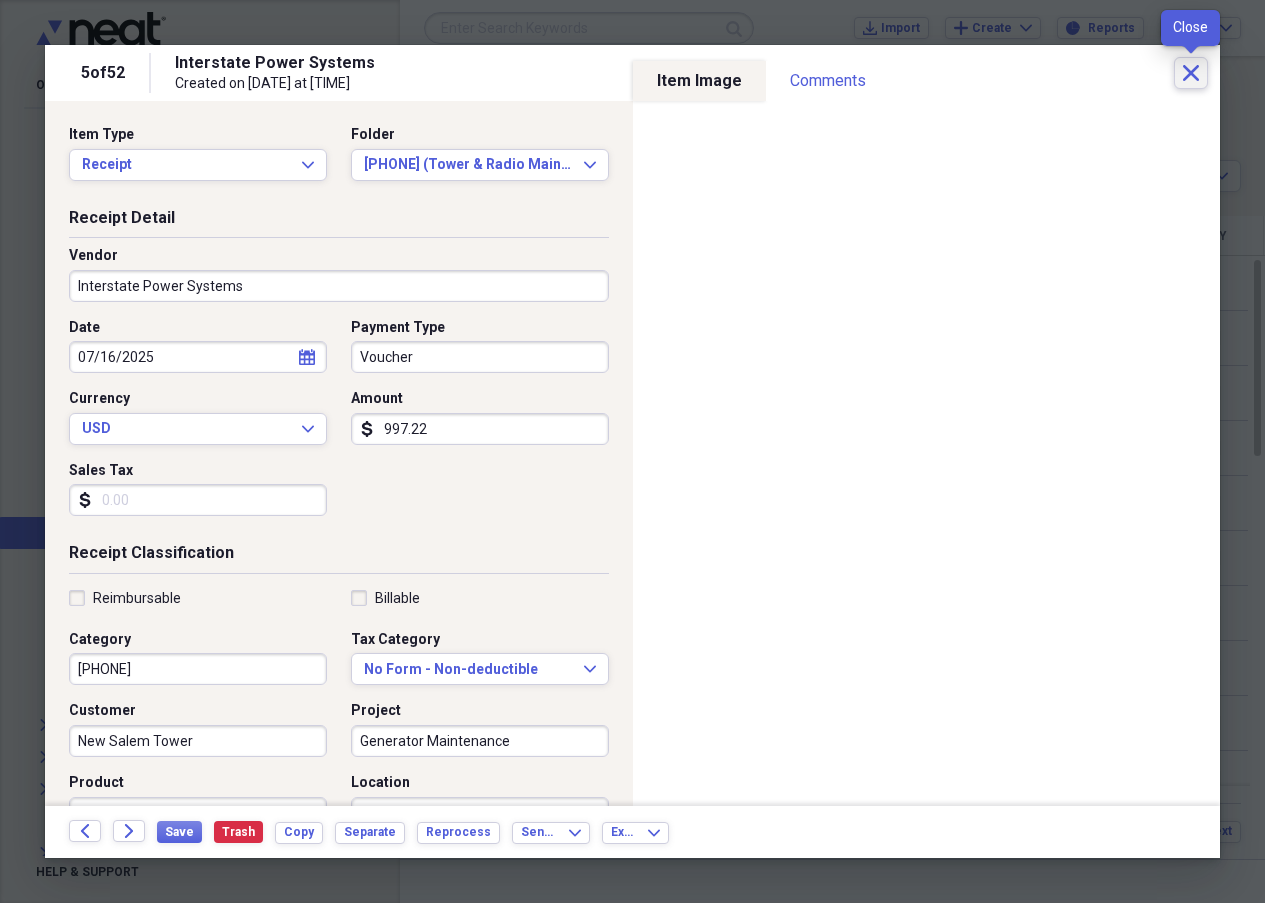 click 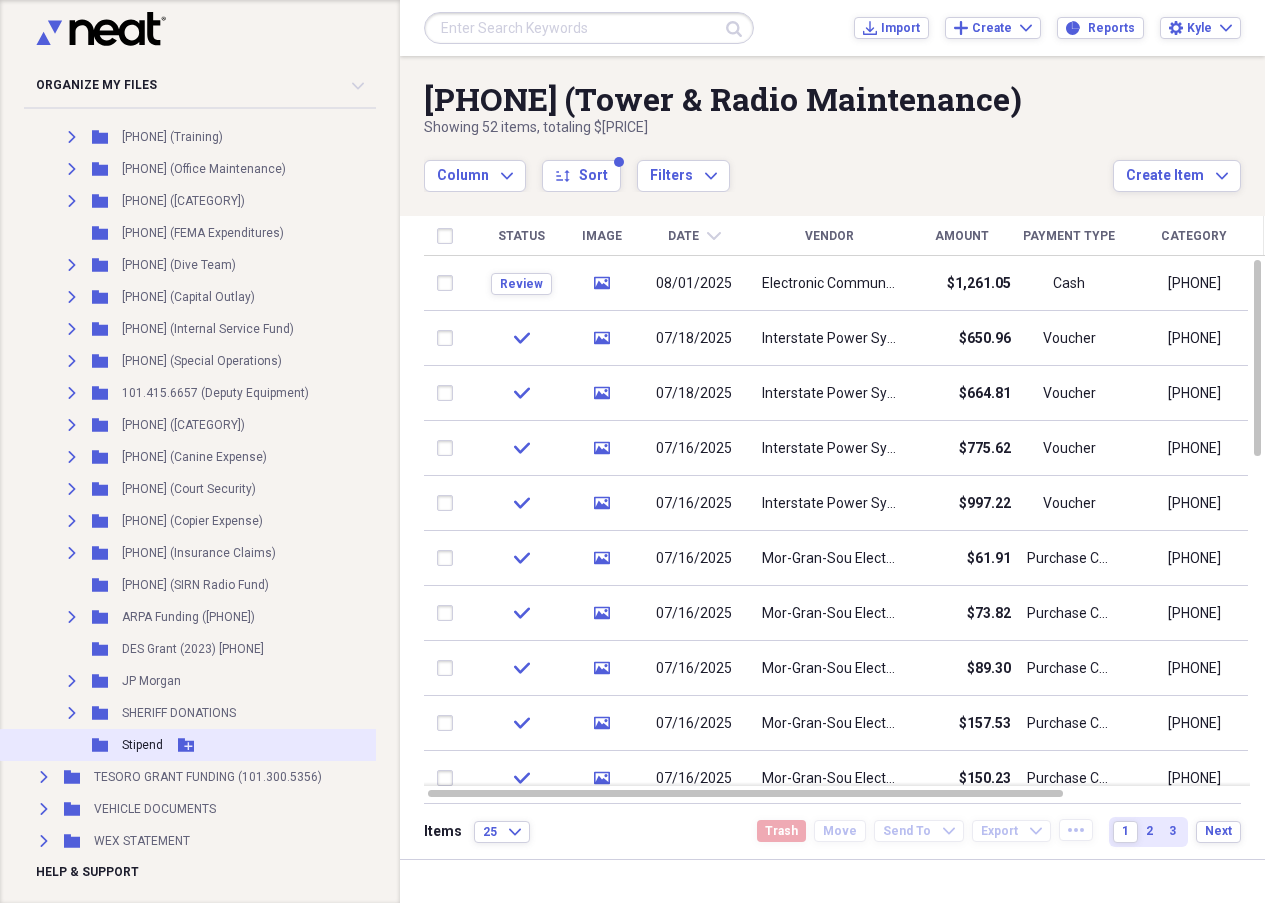 scroll, scrollTop: 4940, scrollLeft: 0, axis: vertical 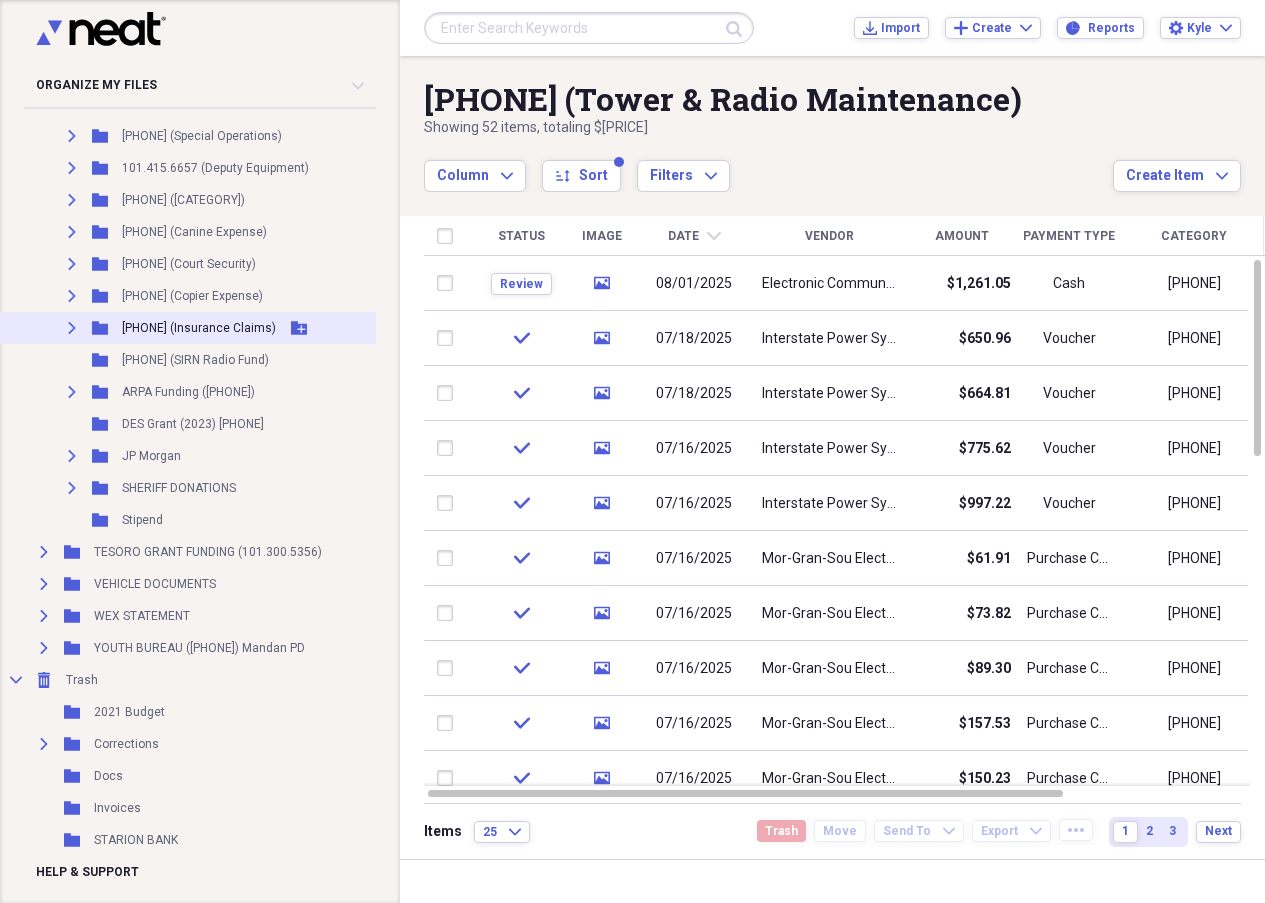 click on "[PHONE] (Insurance Claims)" at bounding box center (199, 328) 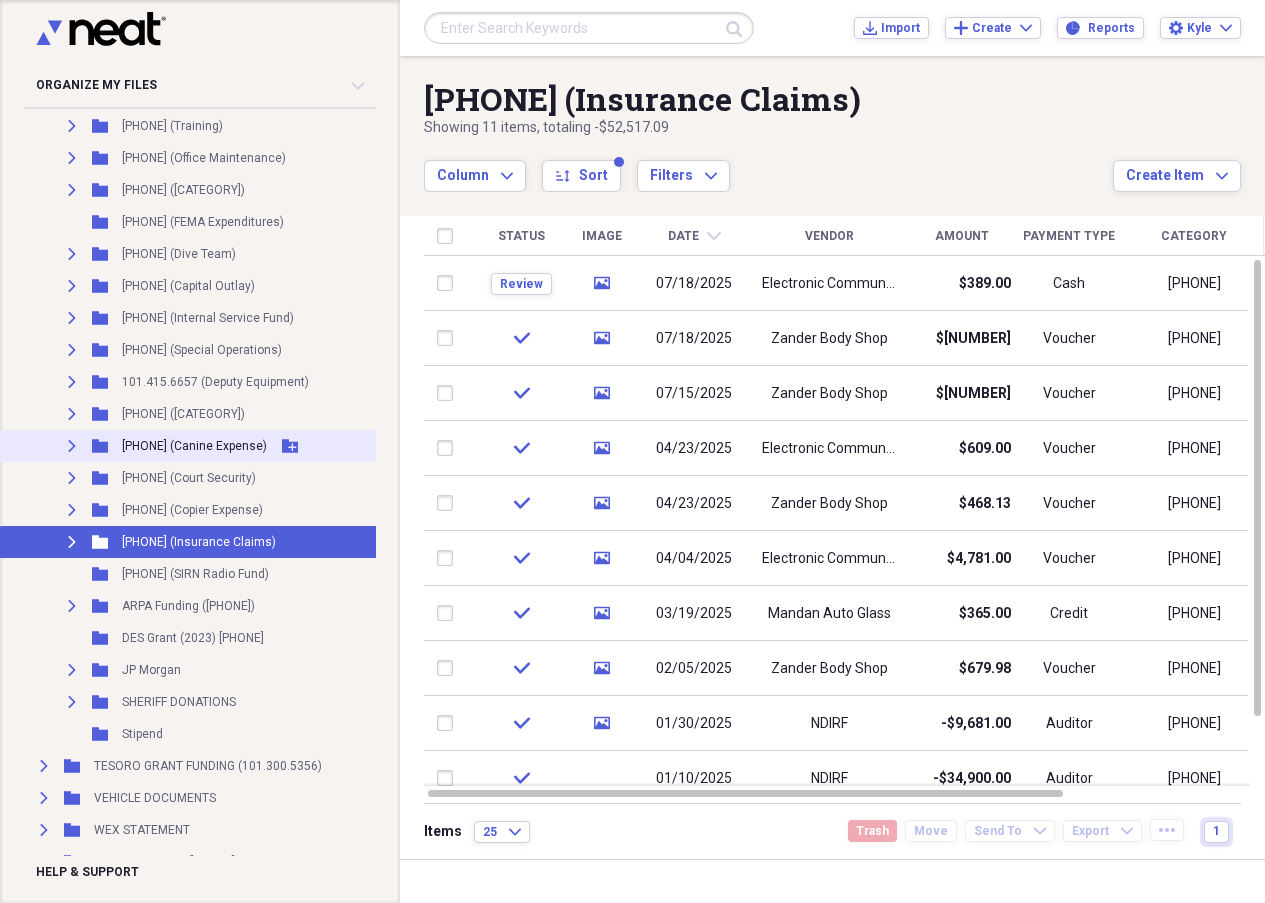 scroll, scrollTop: 4640, scrollLeft: 0, axis: vertical 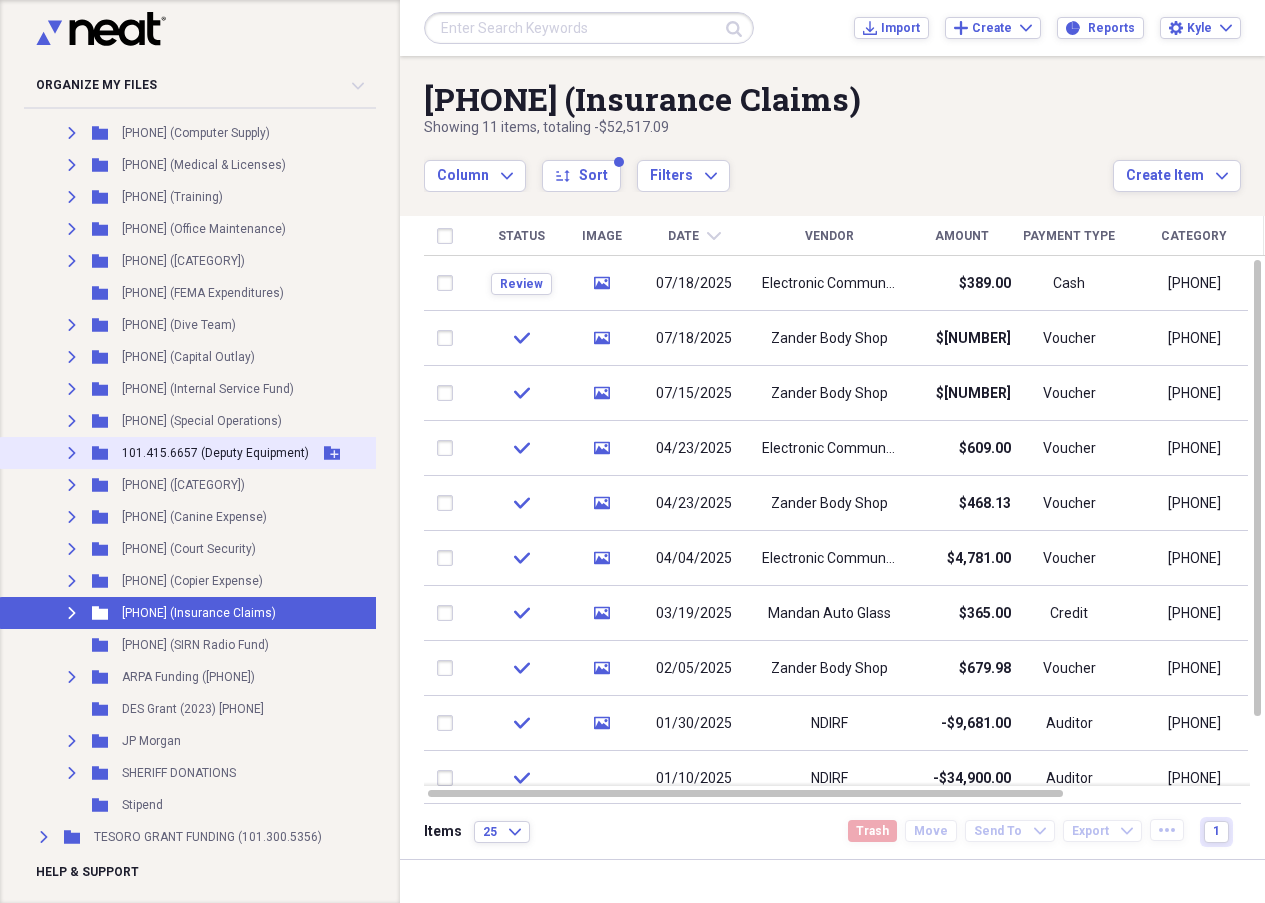 click on "101.415.6657 (Deputy Equipment)" at bounding box center (215, 453) 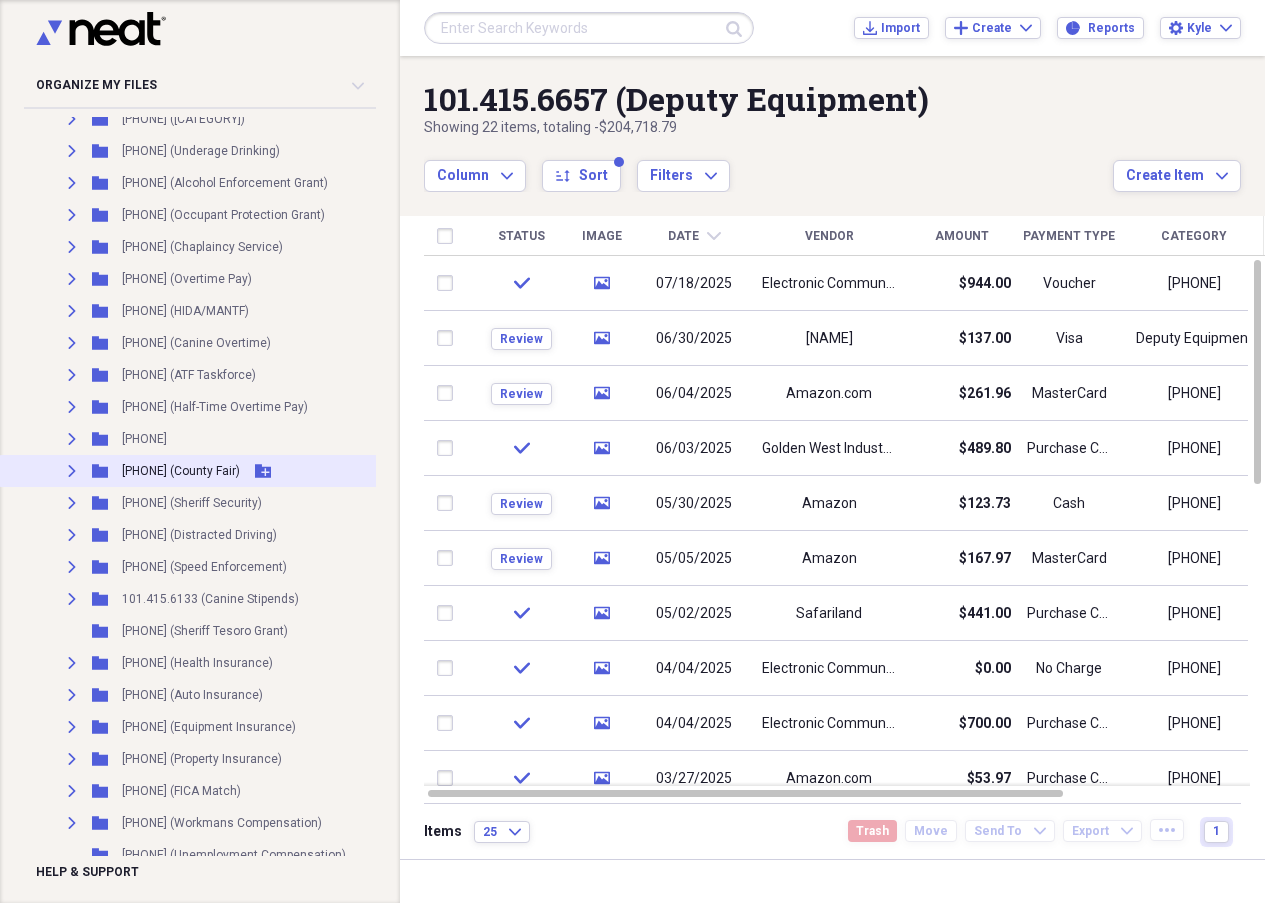 scroll, scrollTop: 3240, scrollLeft: 0, axis: vertical 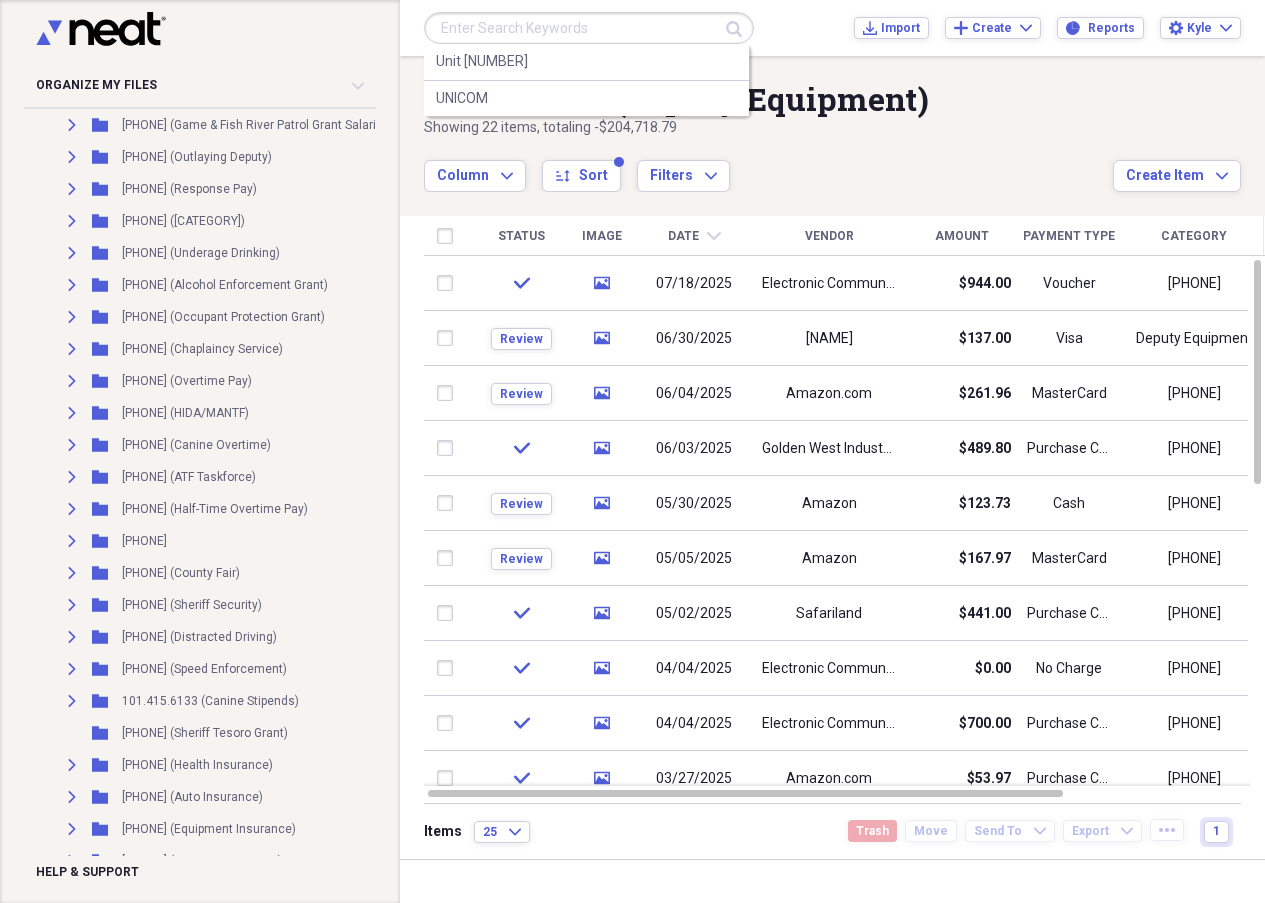 click at bounding box center [589, 28] 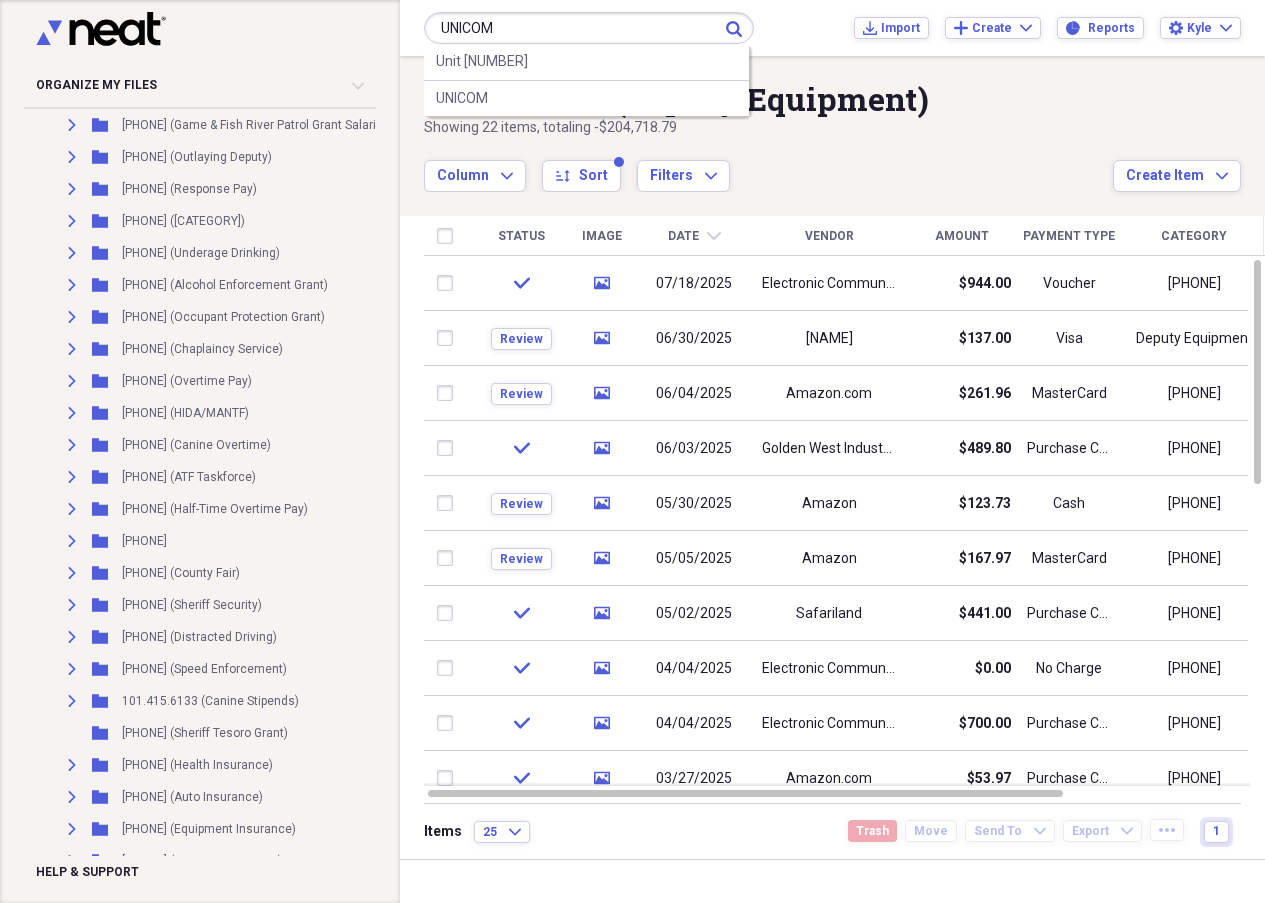 type on "UNICOM" 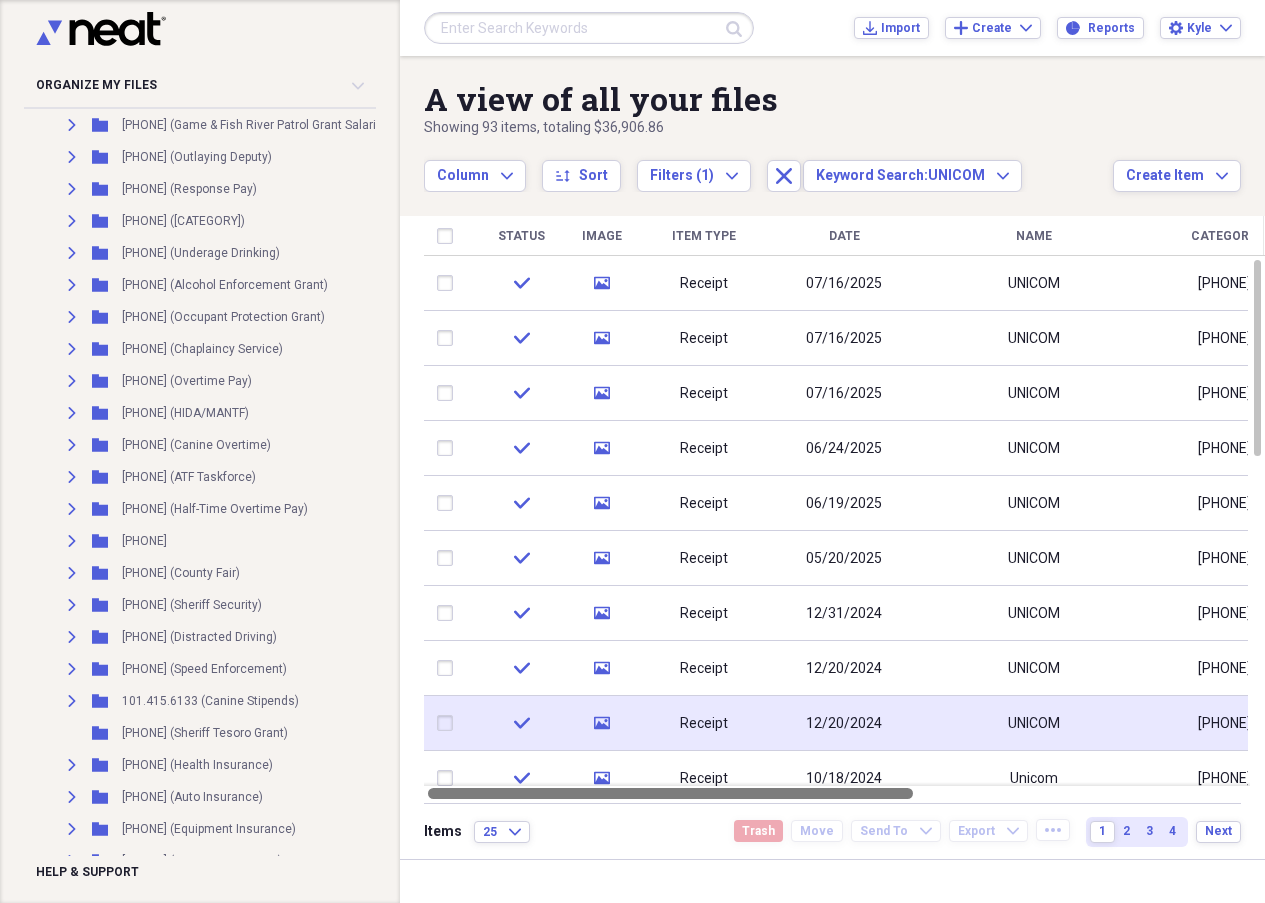 drag, startPoint x: 845, startPoint y: 794, endPoint x: 599, endPoint y: 320, distance: 534.0337 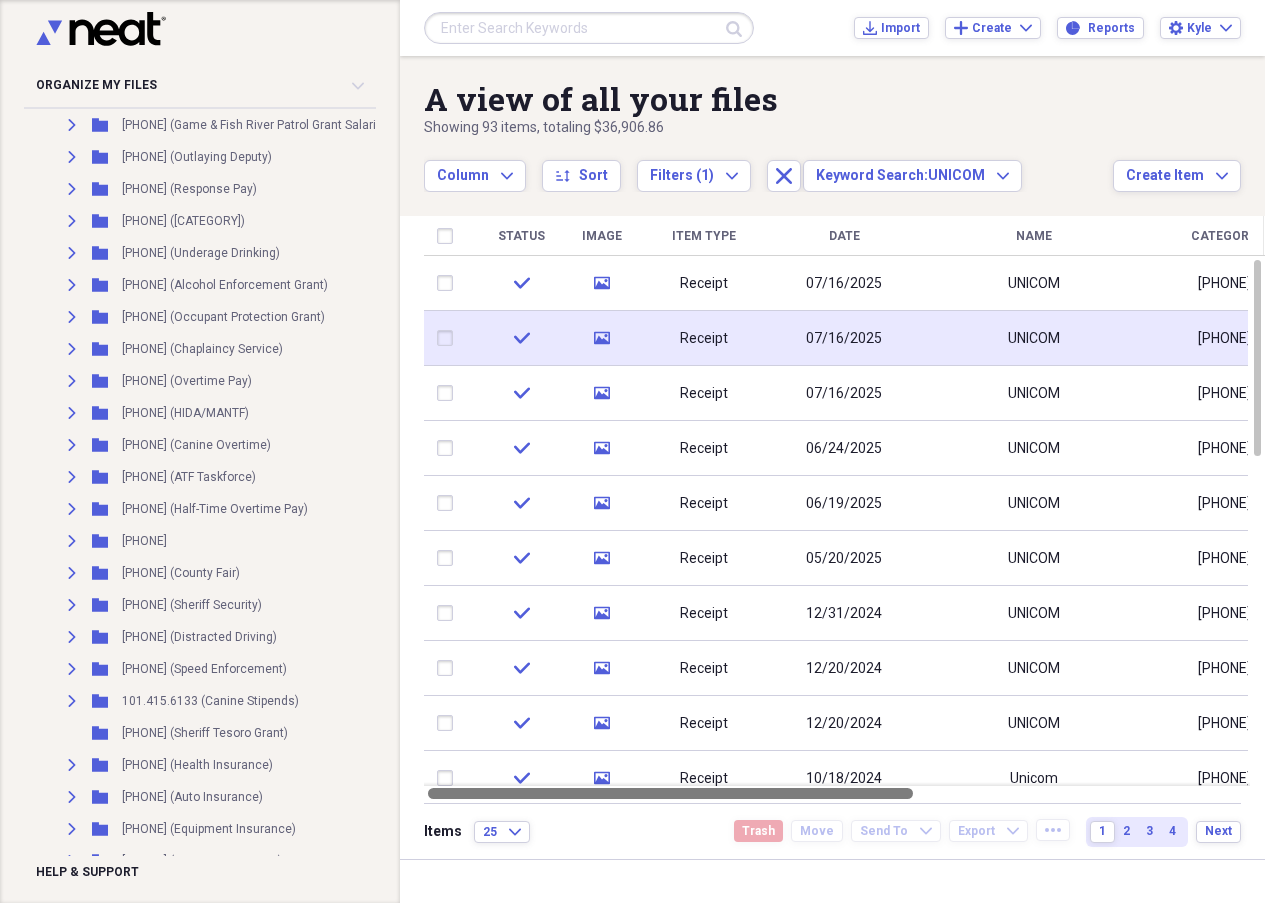 click on "Status Image Item Type Date Name Category Amount Source Date Added chevron-down Folder check media Receipt 07/16/2025 UNICOM [PHONE] $654.95 Scan 07/16/2025 12:22 pm [PHONE] (Vehicle Maintenance) check media Receipt 07/16/2025 UNICOM [PHONE] $654.95 Scan 07/16/2025 12:22 pm [PHONE] (Vehicle Maintenance) check media Receipt 07/16/2025 UNICOM [PHONE] $654.95 Scan 07/16/2025 12:21 pm [PHONE] (Vehicle Maintenance) check media Receipt 06/24/2025 UNICOM [PHONE] $654.95 Scan 06/25/2025 3:38 pm [PHONE] (Vehicle Maintenance) check media Receipt 06/19/2025 UNICOM [PHONE] $144.90 Scan 06/20/2025 5:33 pm [PHONE] (Vehicle Maintenance) check media Receipt 05/20/2025 UNICOM [PHONE] $307.65 Scan 05/27/2025 4:35 pm [PHONE] (Vehicle Maintenance) check media Receipt 12/31/2024 UNICOM [PHONE] $424.95 Scan 01/10/2025 1:30 pm [PHONE] (Insurance Claims) check media Receipt 12/20/2024 UNICOM [PHONE] $2,499.75 Scan 12/31/2024 4:18 pm check media Receipt 12/20/2024" at bounding box center [844, 509] 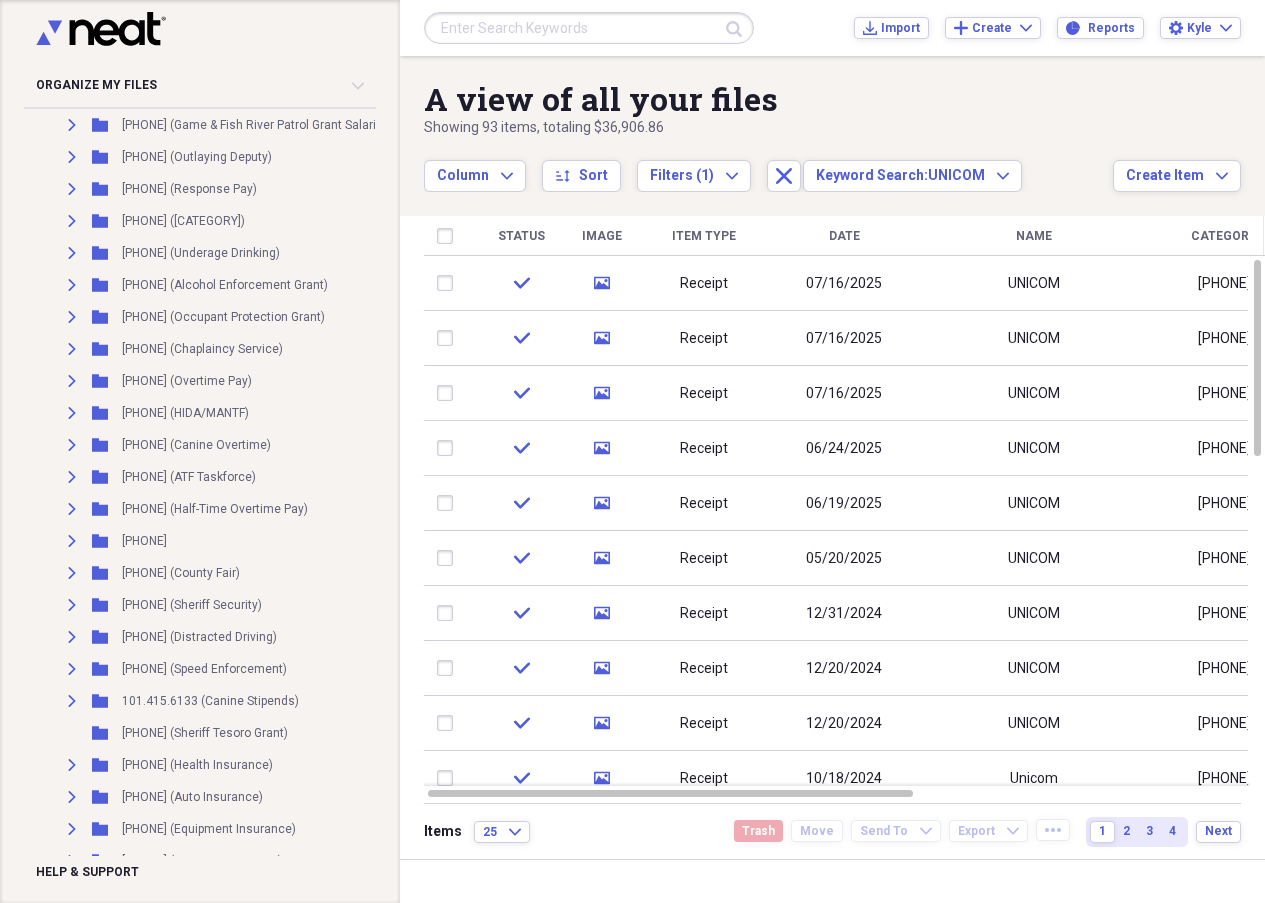 click on "A view of all your files" at bounding box center (768, 99) 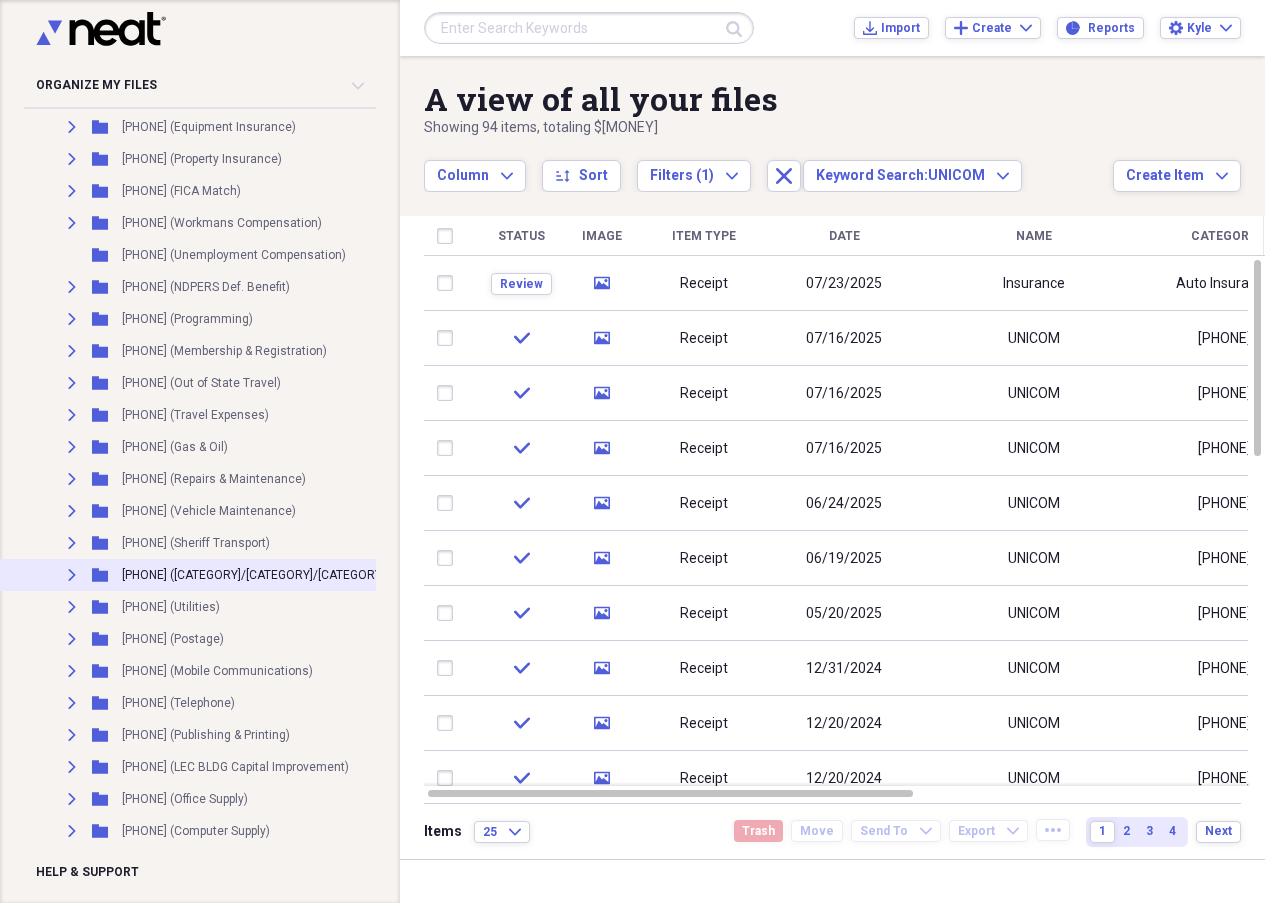 scroll, scrollTop: 3940, scrollLeft: 0, axis: vertical 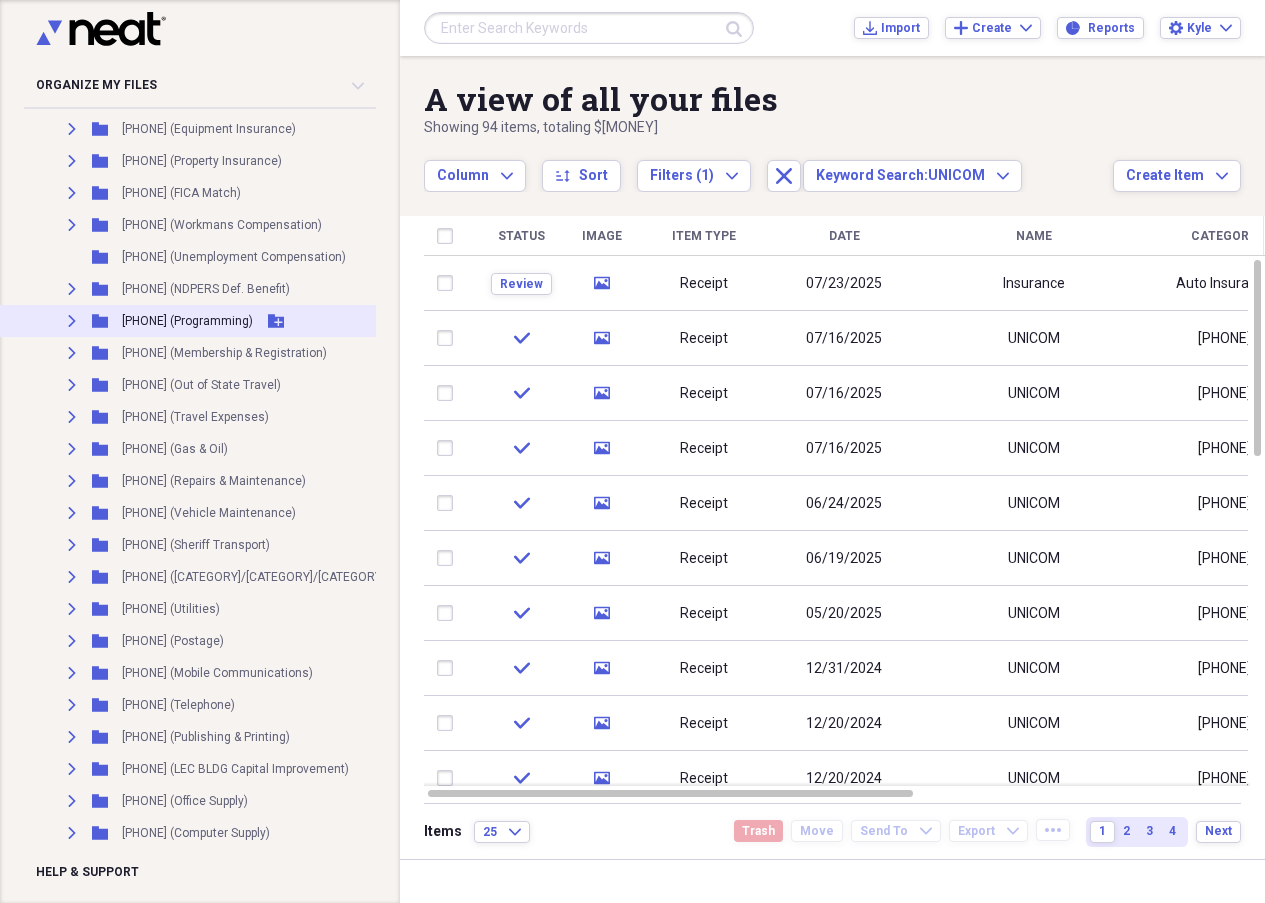 click on "[PHONE] (Programming)" at bounding box center (187, 321) 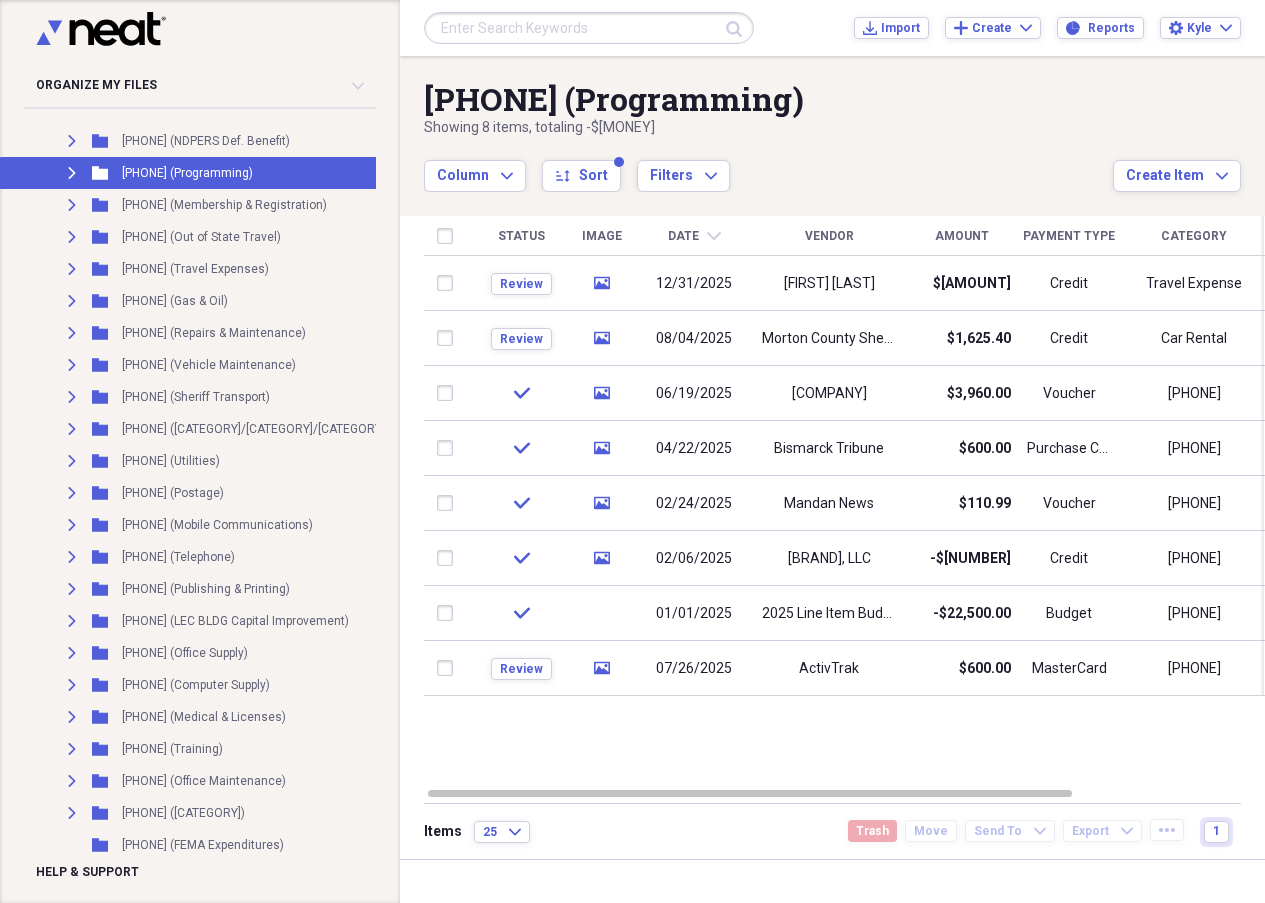 scroll, scrollTop: 4278, scrollLeft: 0, axis: vertical 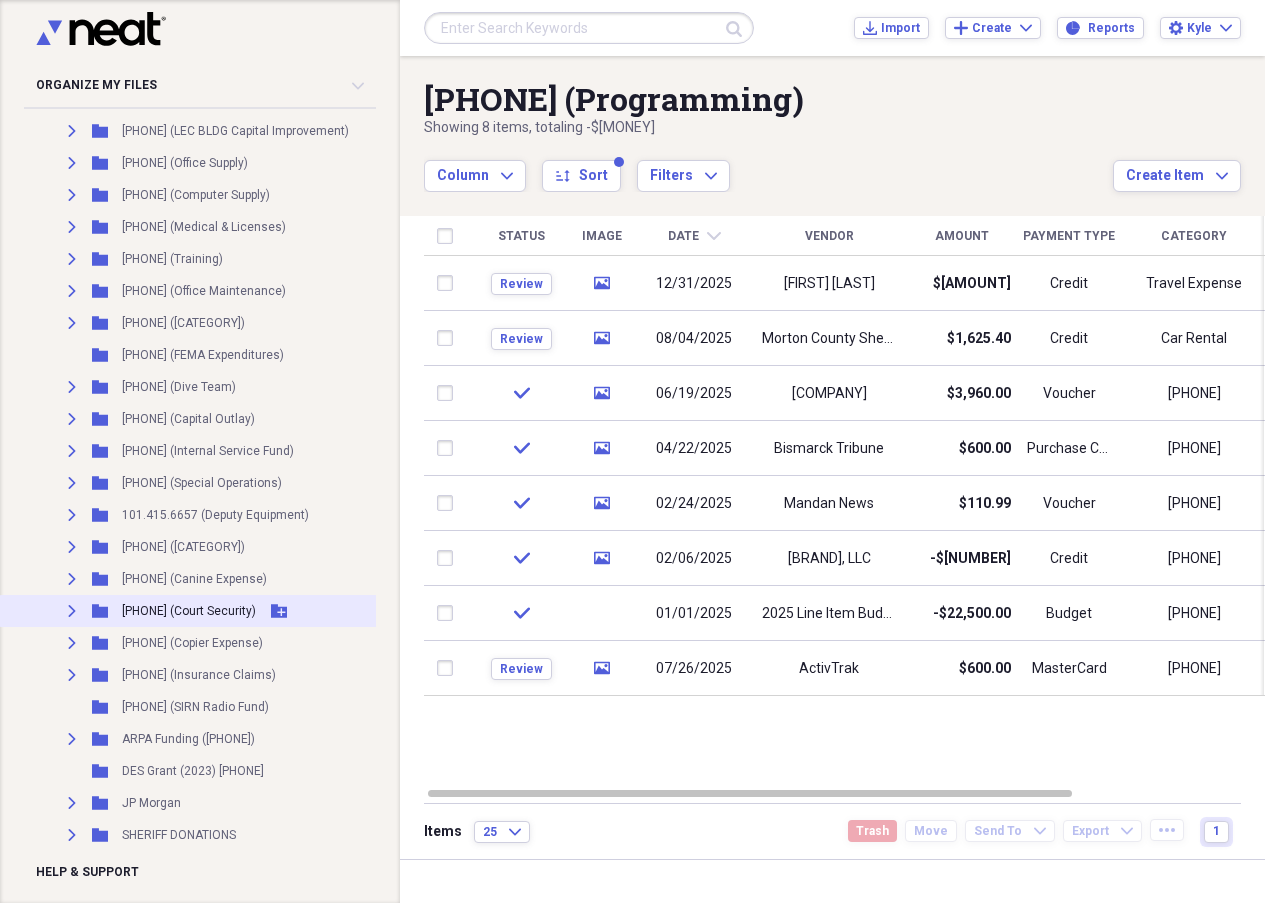 click on "[PHONE] (Court Security)" at bounding box center [189, 611] 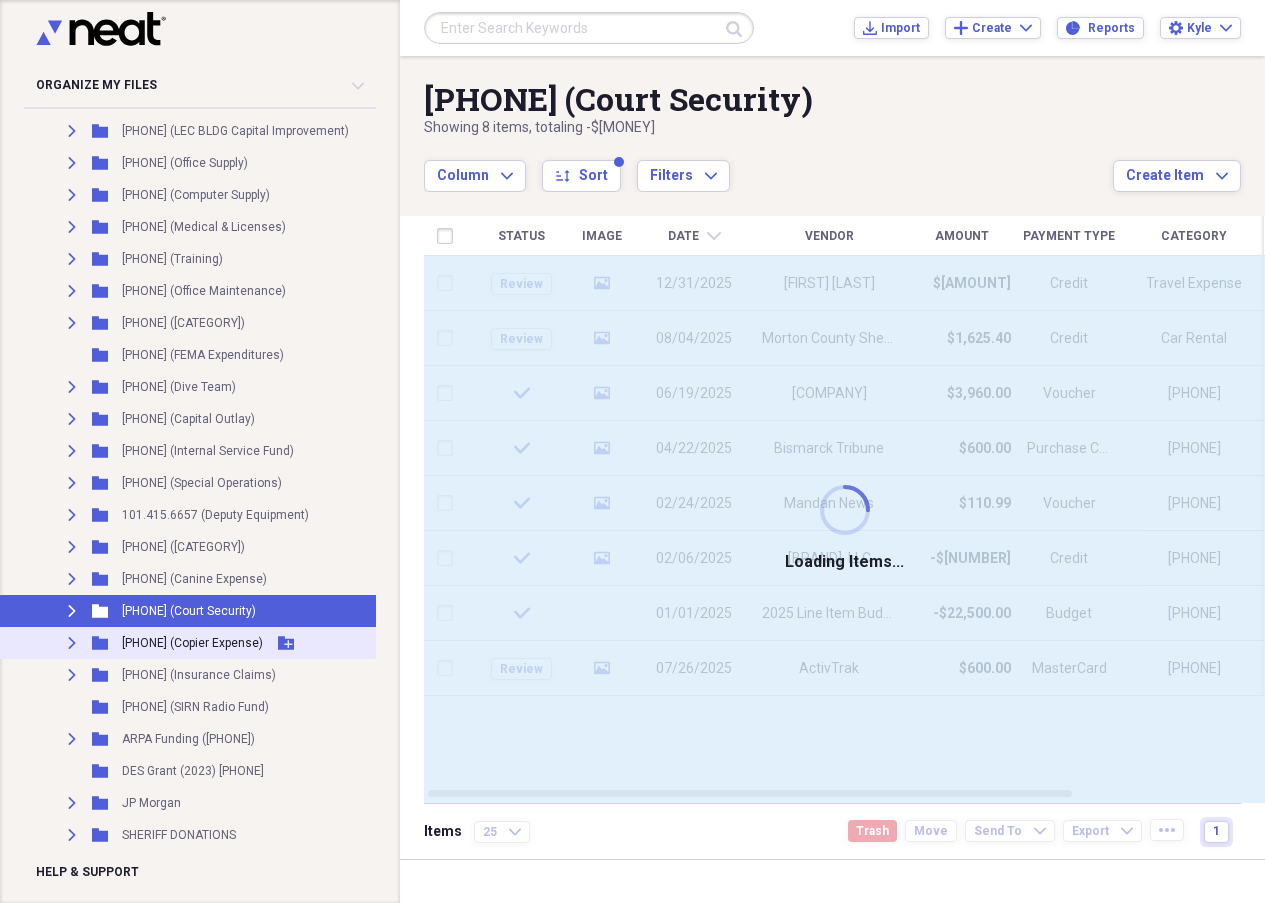 click on "[PHONE] (Copier Expense)" at bounding box center (192, 643) 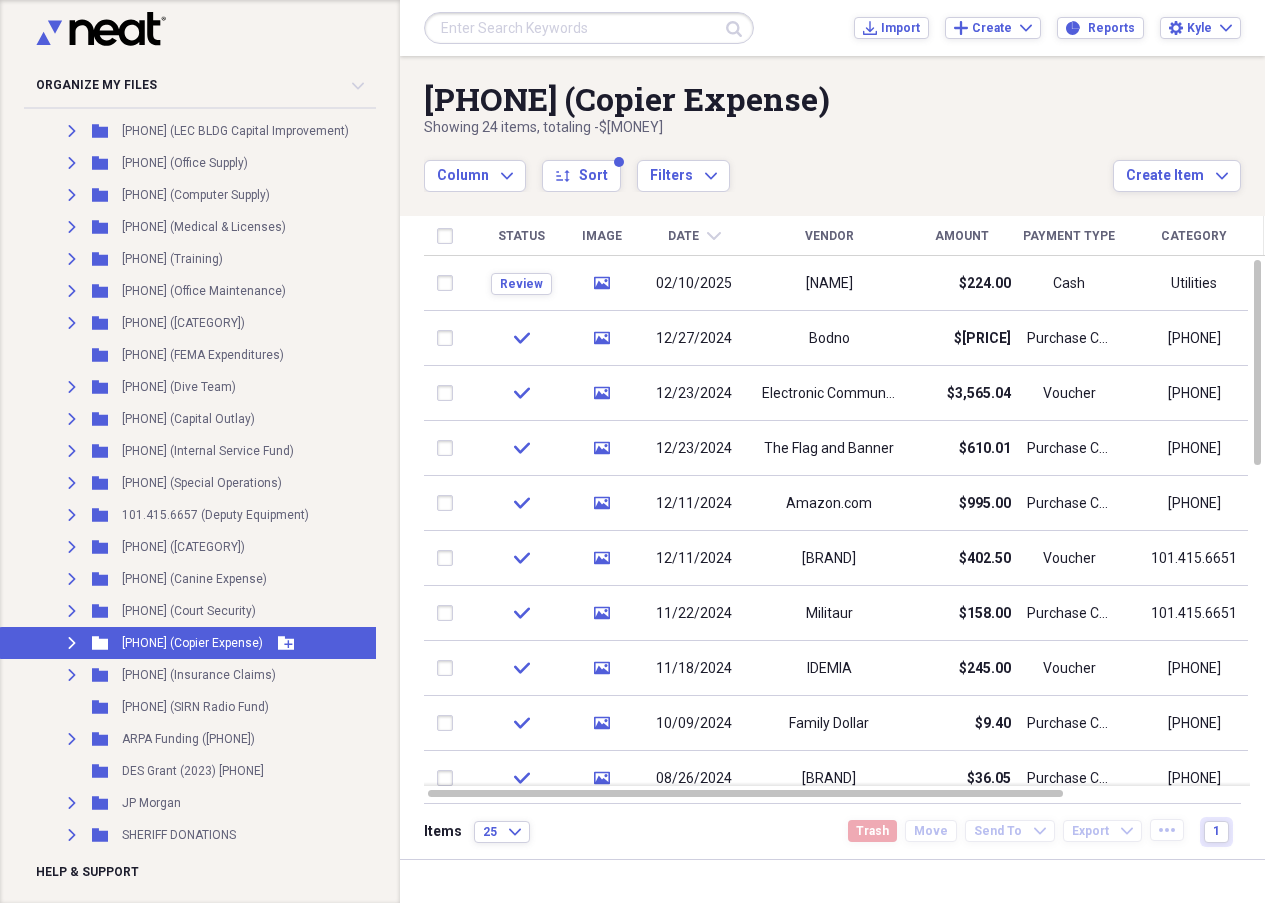 click on "[PHONE] (Copier Expense)" at bounding box center (192, 643) 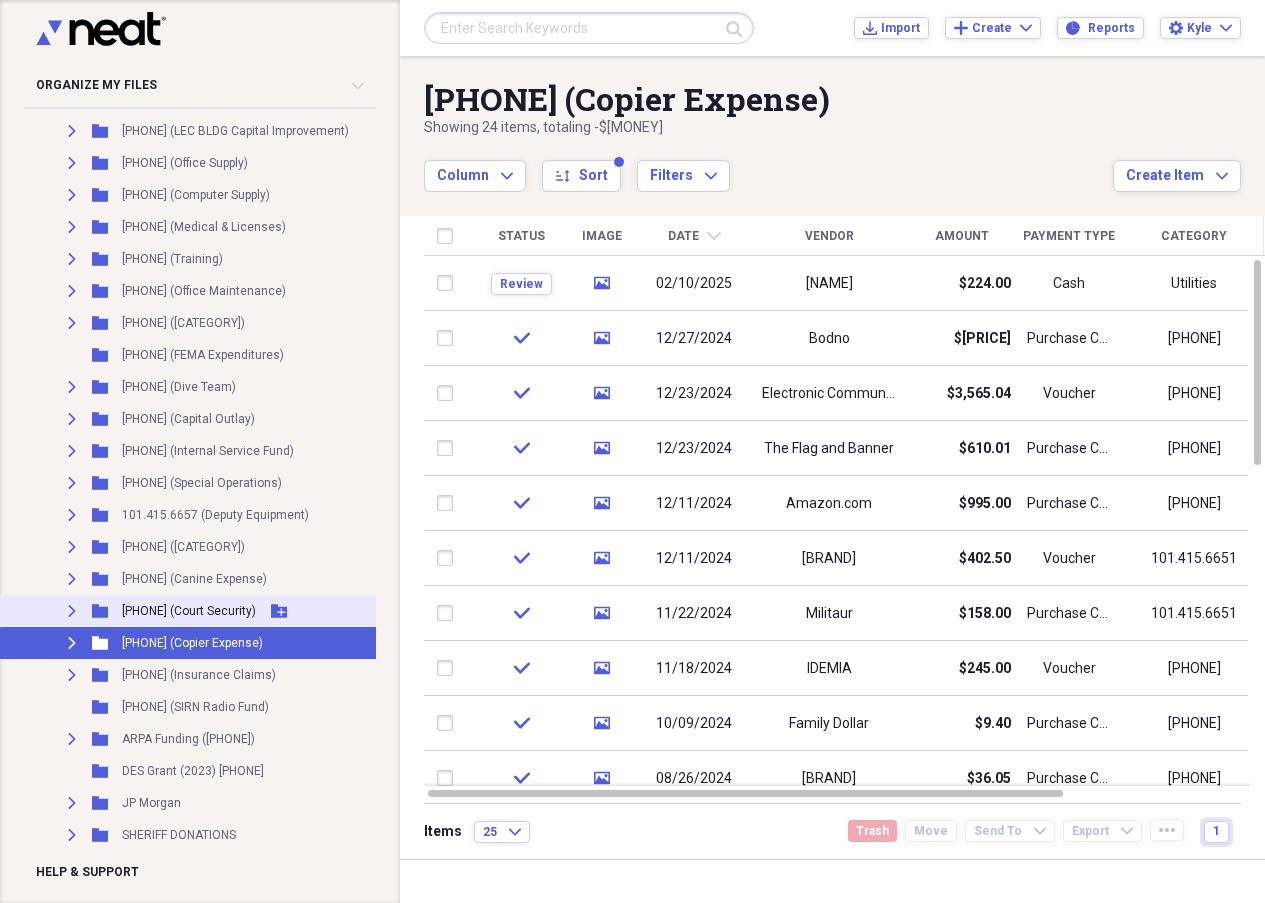 click on "[PHONE] (Court Security)" at bounding box center (189, 611) 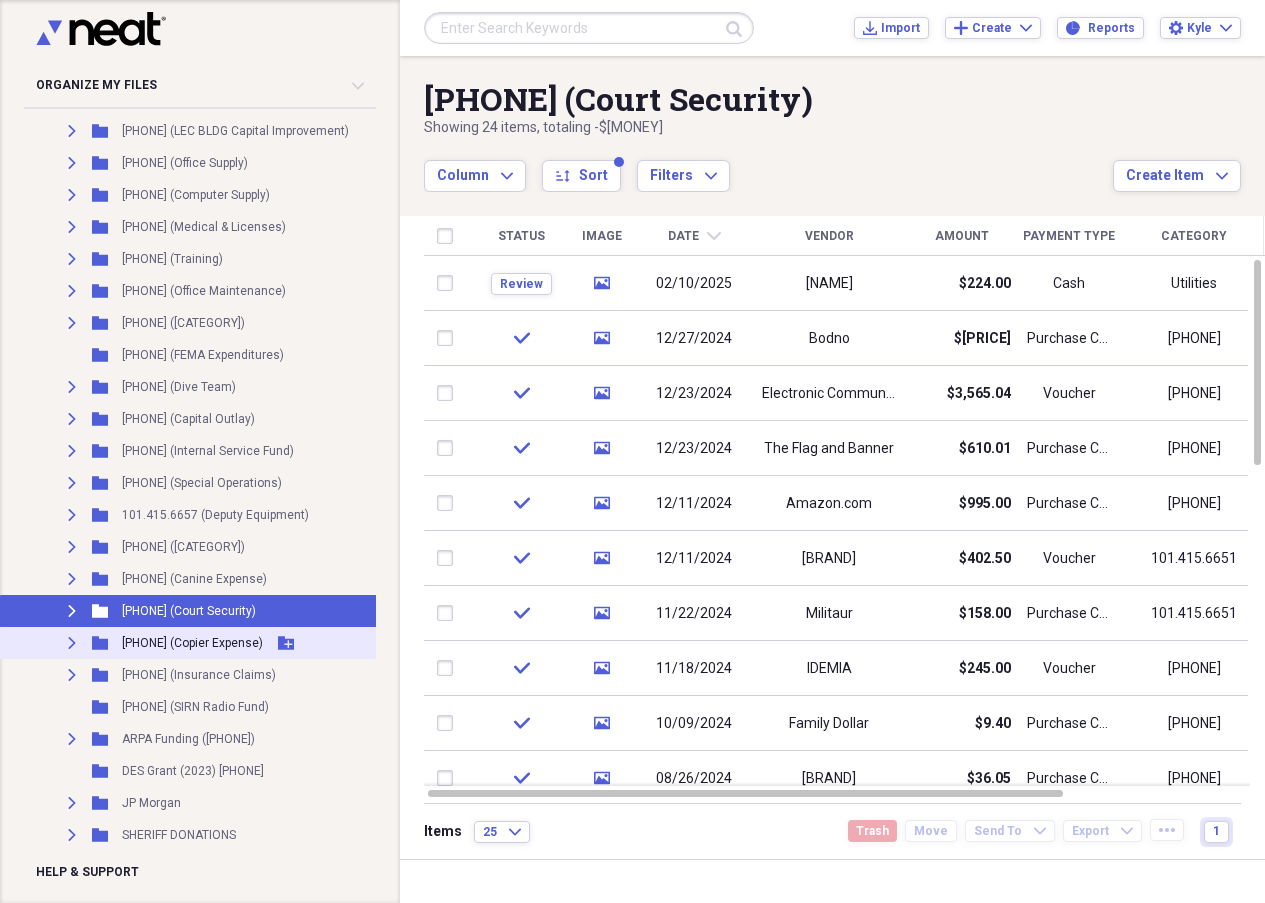 click on "[PHONE] (Copier Expense)" at bounding box center (192, 643) 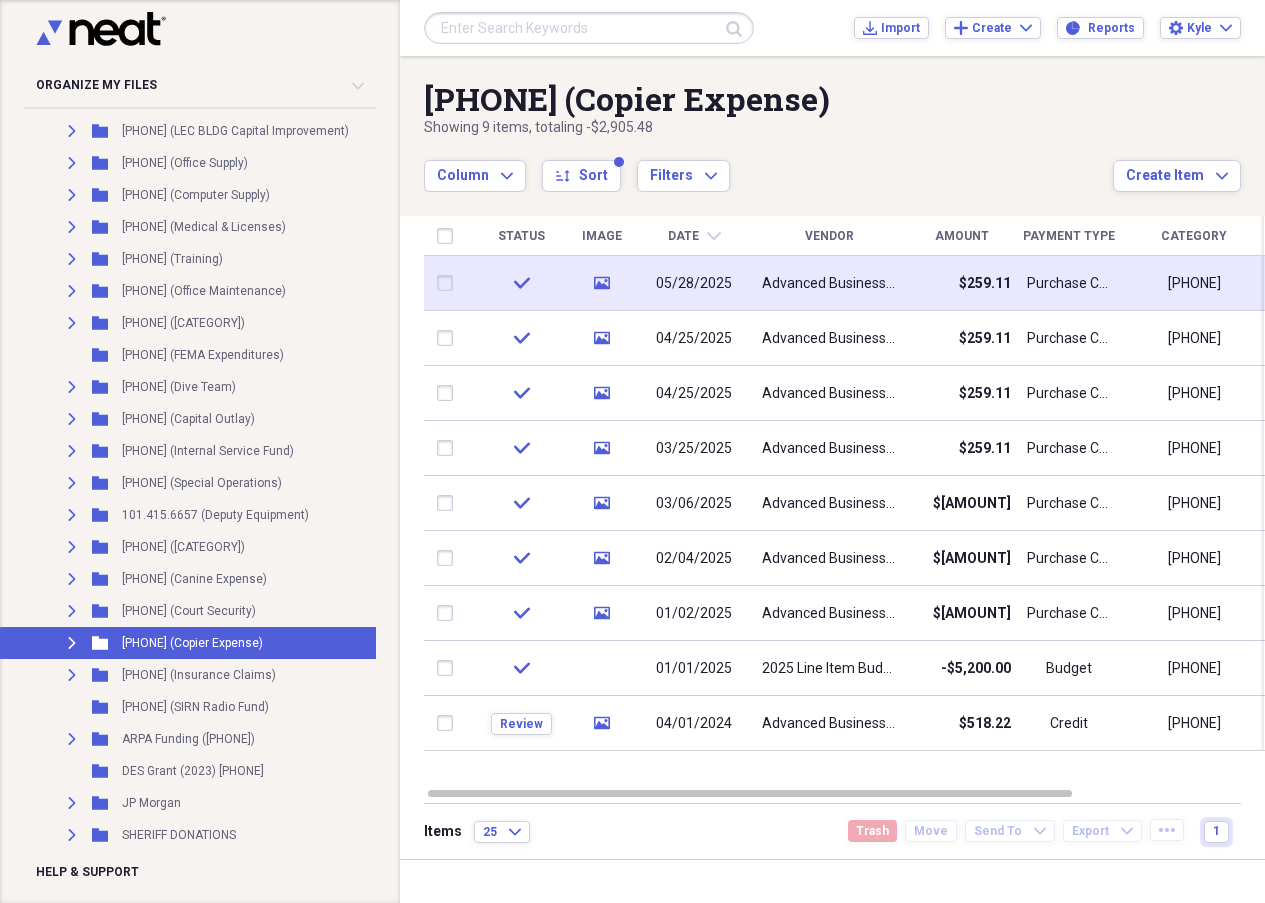 click on "$259.11" at bounding box center [961, 283] 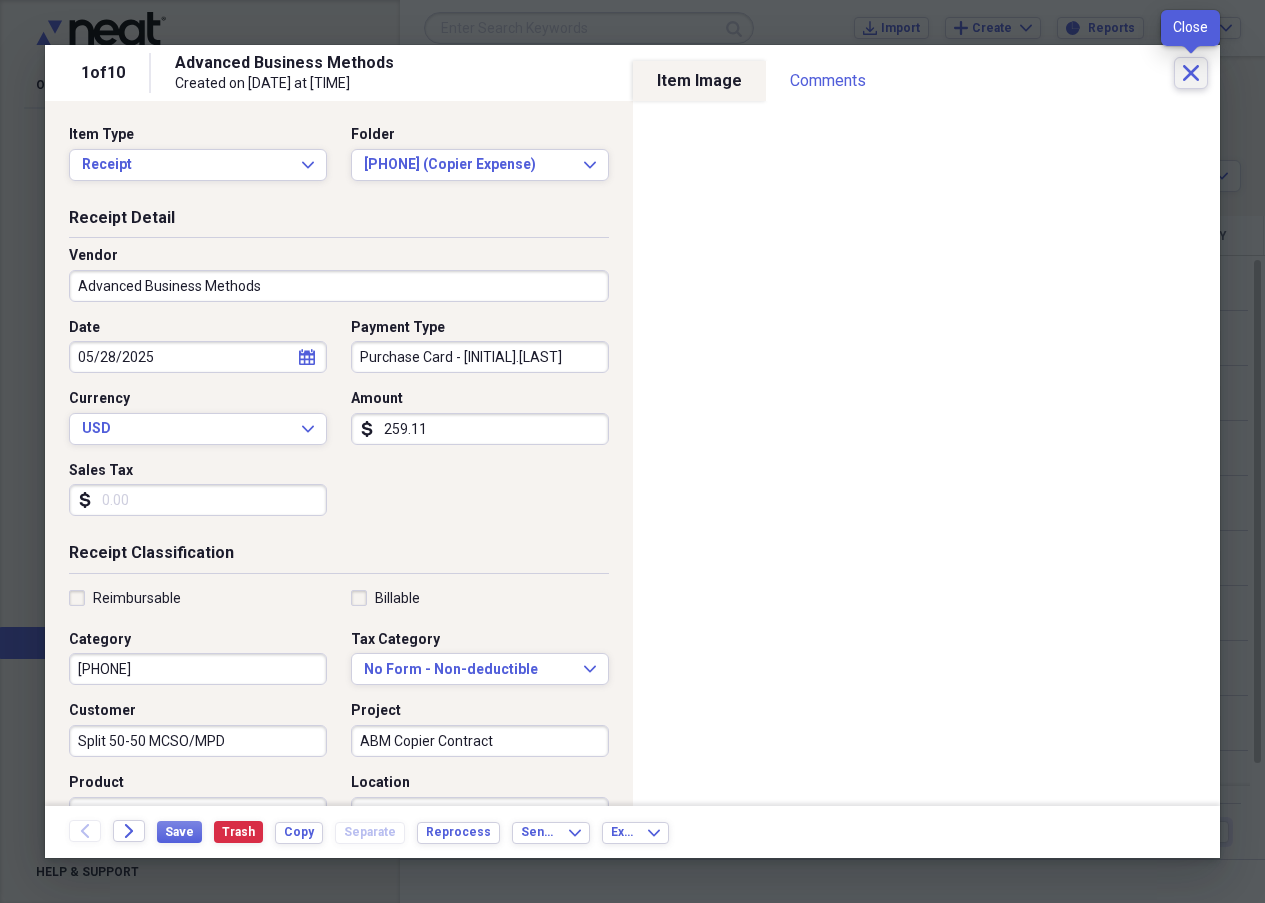 click on "Close" 